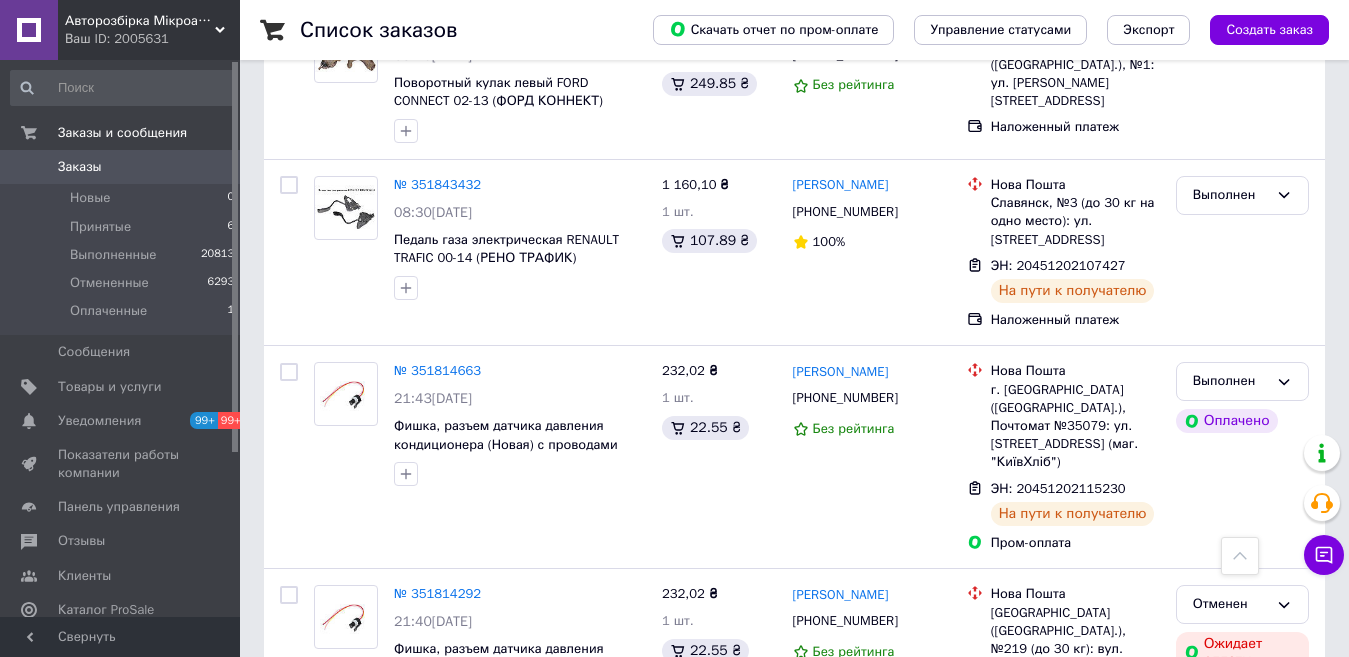 scroll, scrollTop: 3111, scrollLeft: 0, axis: vertical 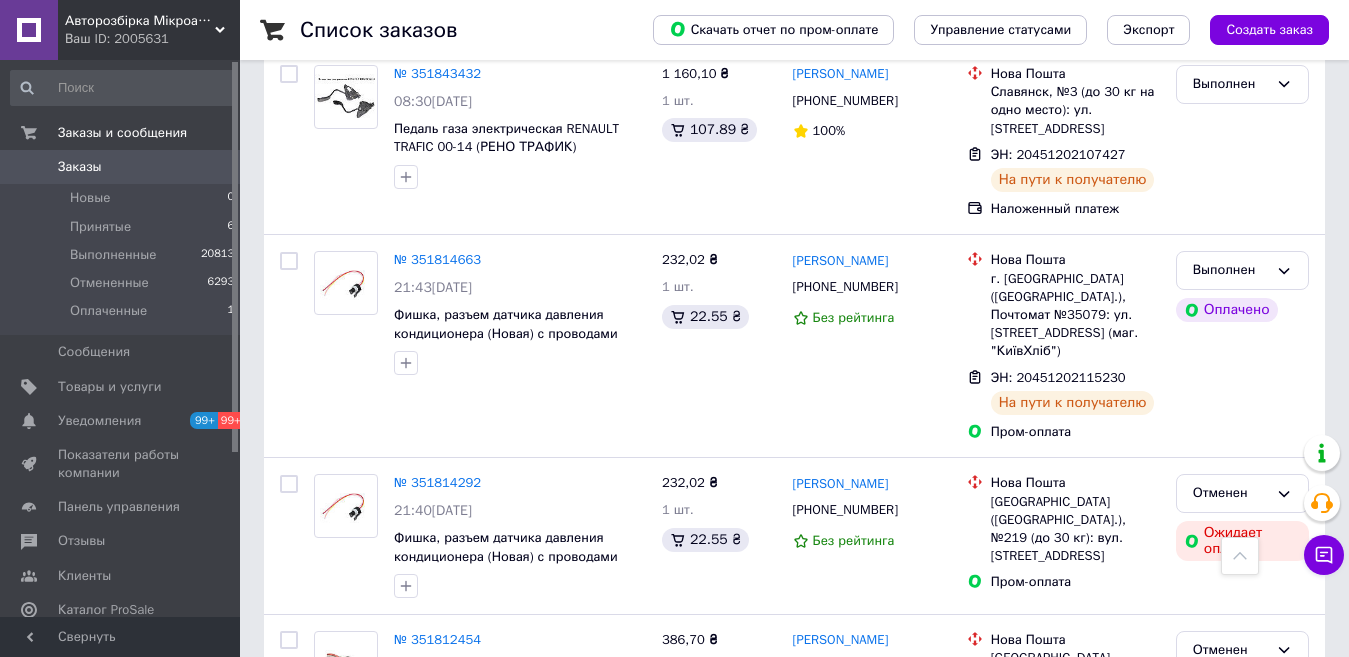click on "1" at bounding box center (415, 827) 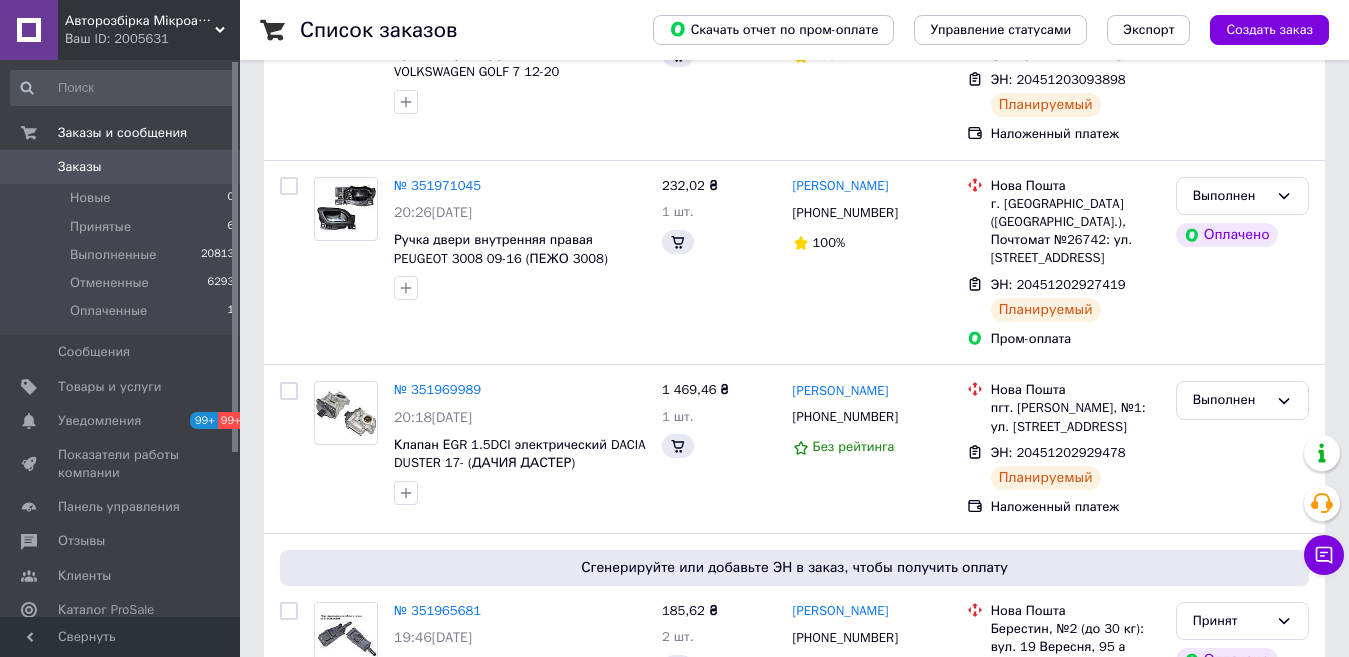 scroll, scrollTop: 0, scrollLeft: 0, axis: both 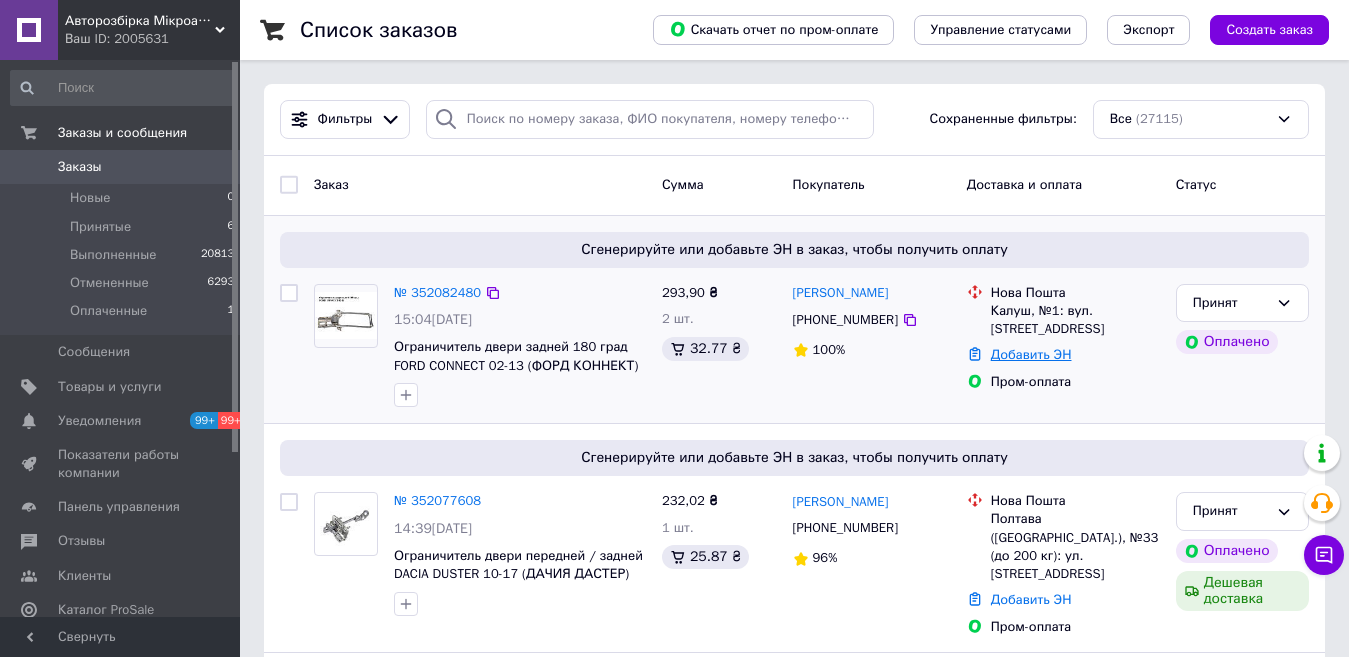 click on "Добавить ЭН" at bounding box center (1031, 354) 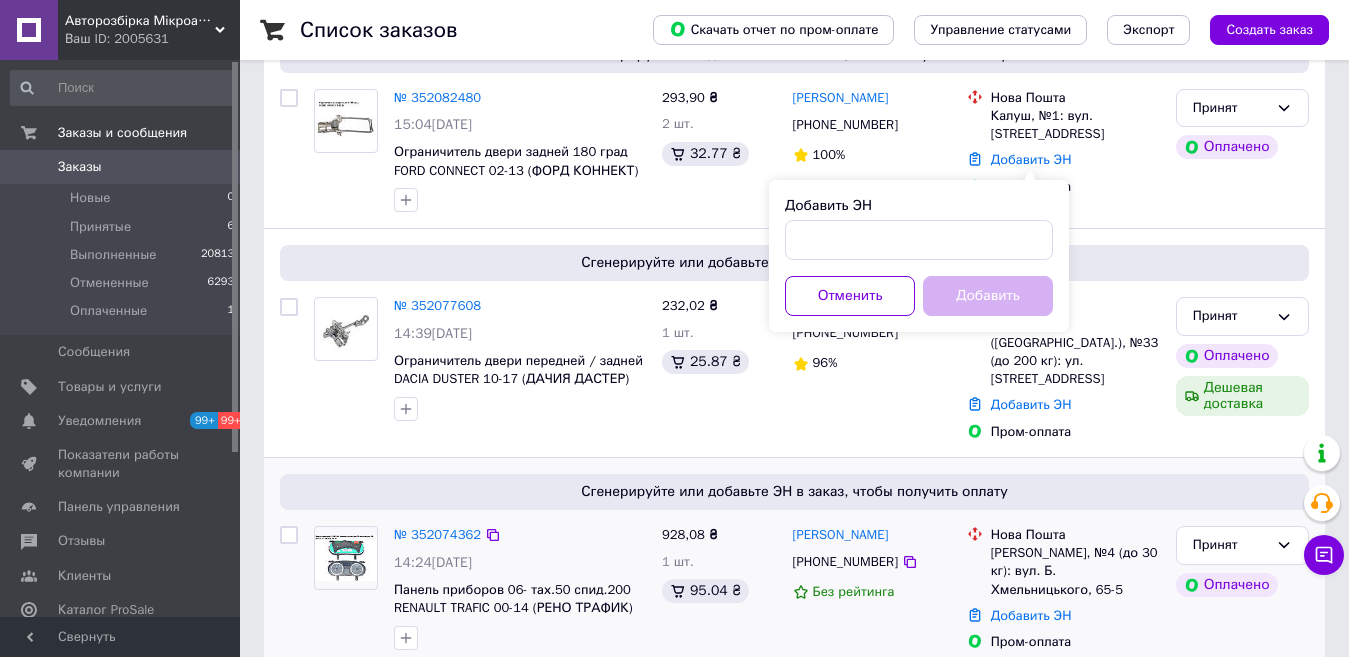 scroll, scrollTop: 200, scrollLeft: 0, axis: vertical 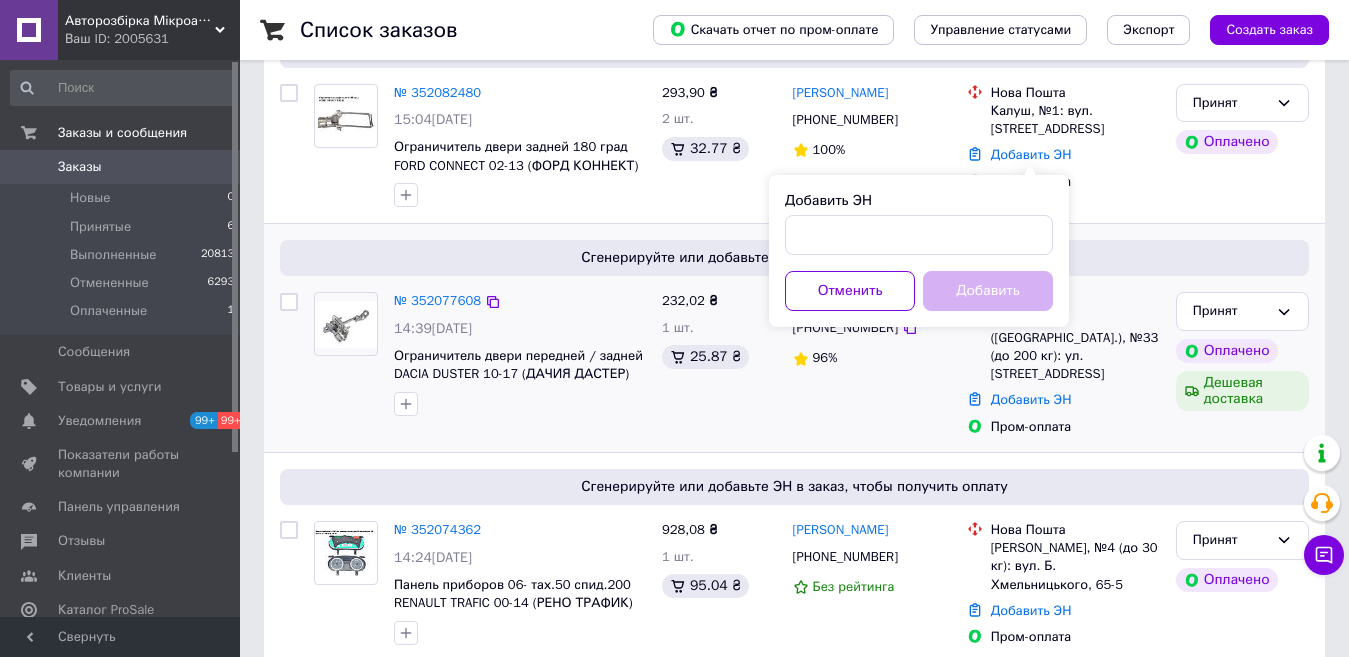 click on "[PERSON_NAME] [PHONE_NUMBER] 96%" at bounding box center (872, 364) 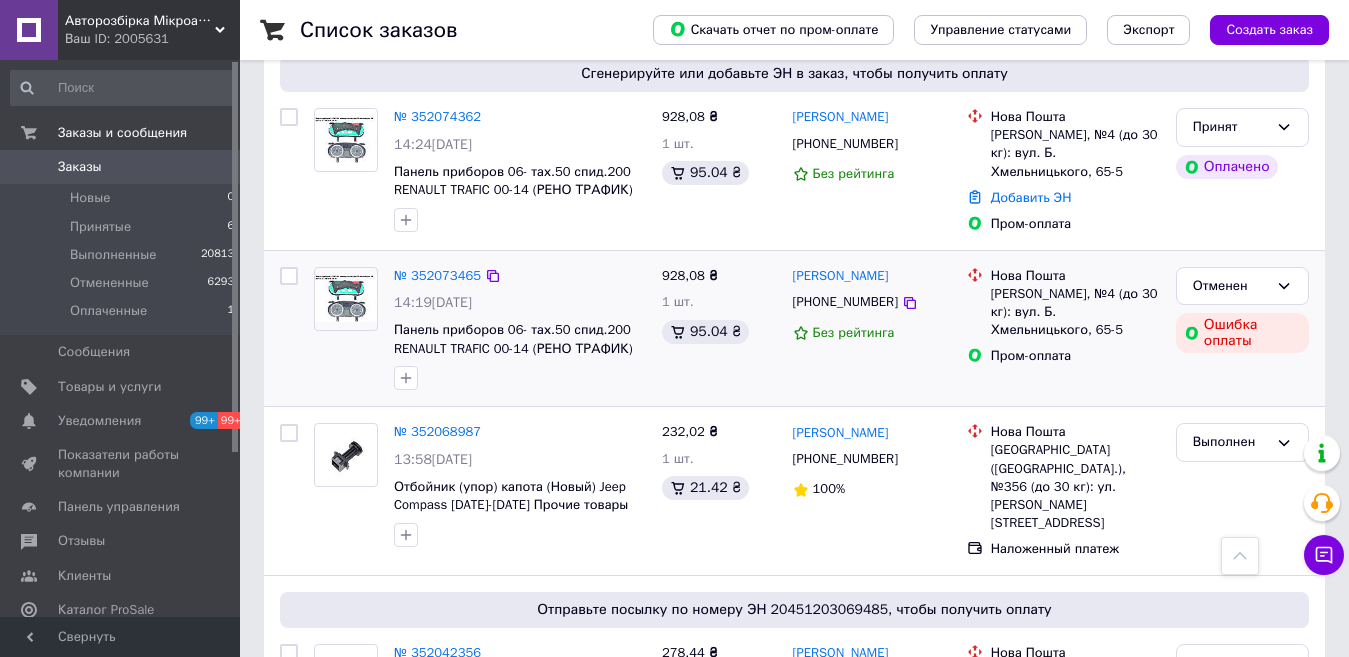 scroll, scrollTop: 700, scrollLeft: 0, axis: vertical 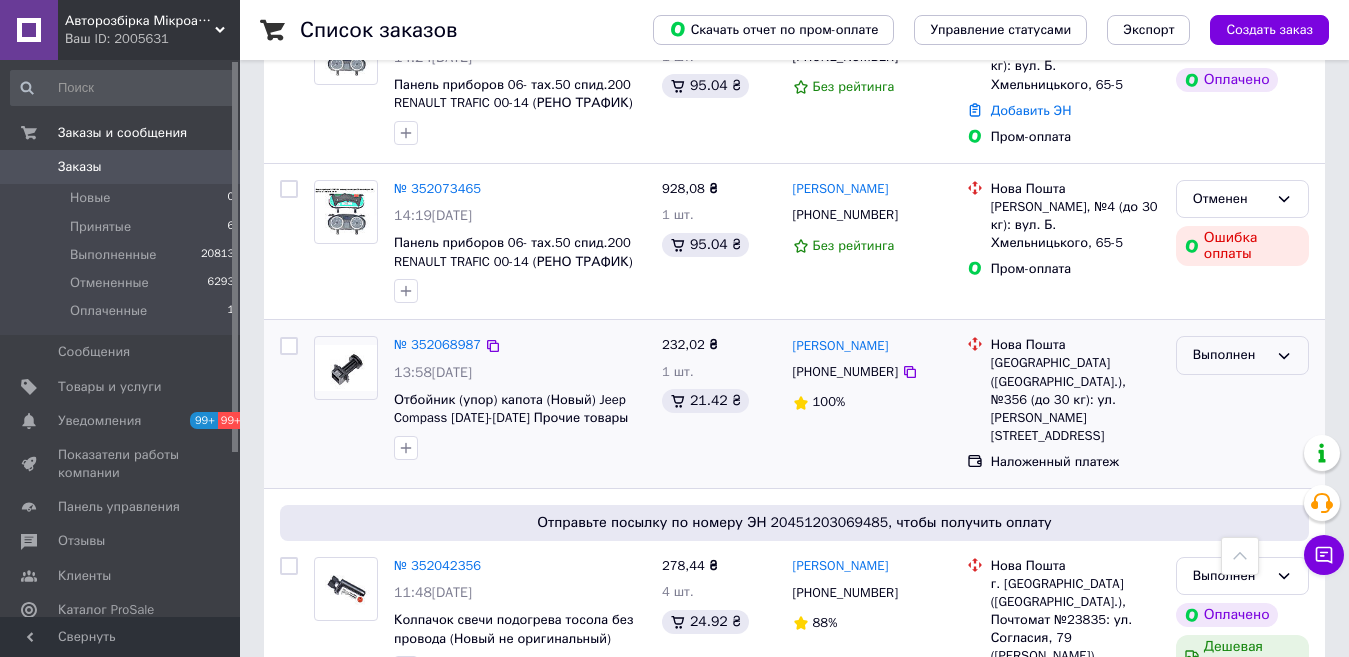 drag, startPoint x: 1277, startPoint y: 337, endPoint x: 1273, endPoint y: 351, distance: 14.56022 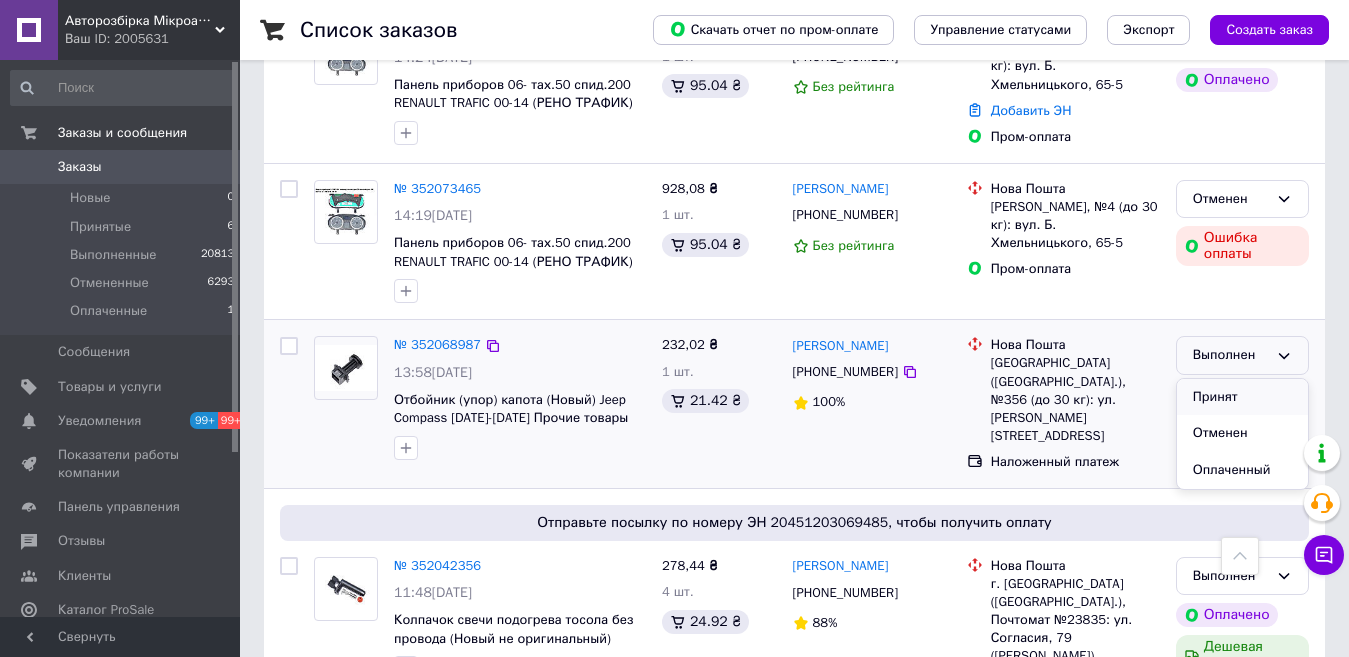 click on "Принят" at bounding box center [1242, 397] 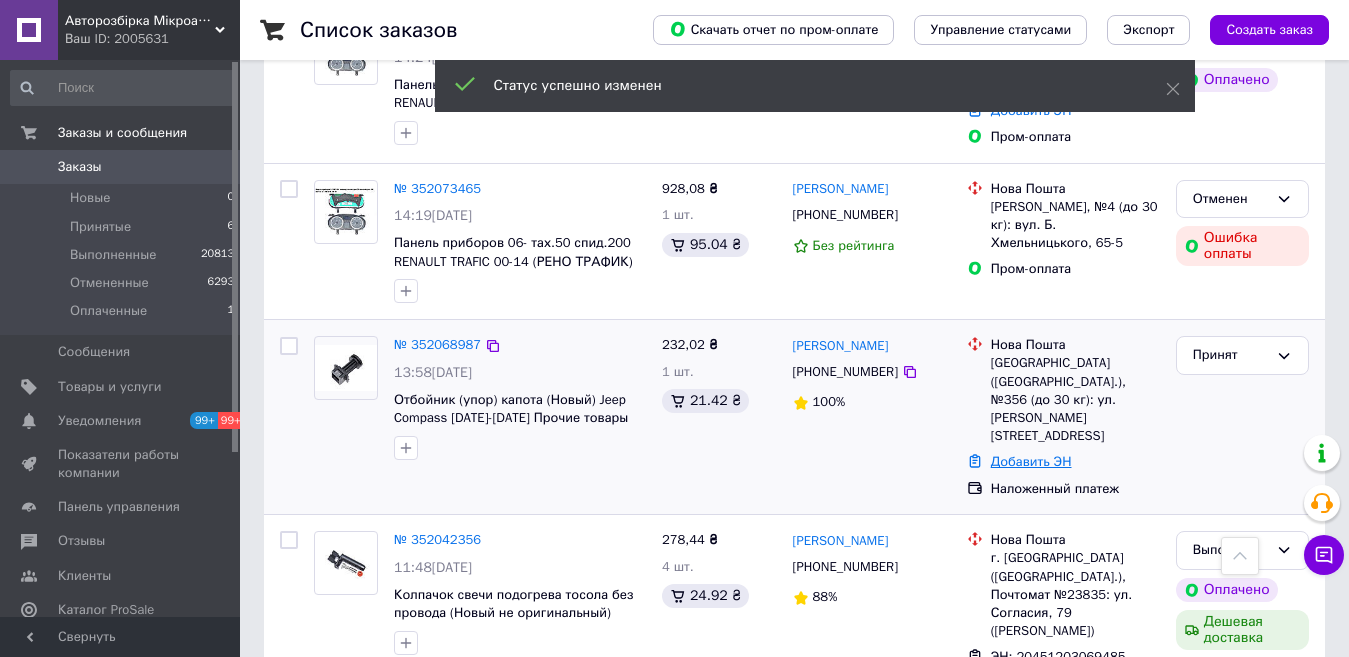 click on "Добавить ЭН" at bounding box center (1031, 461) 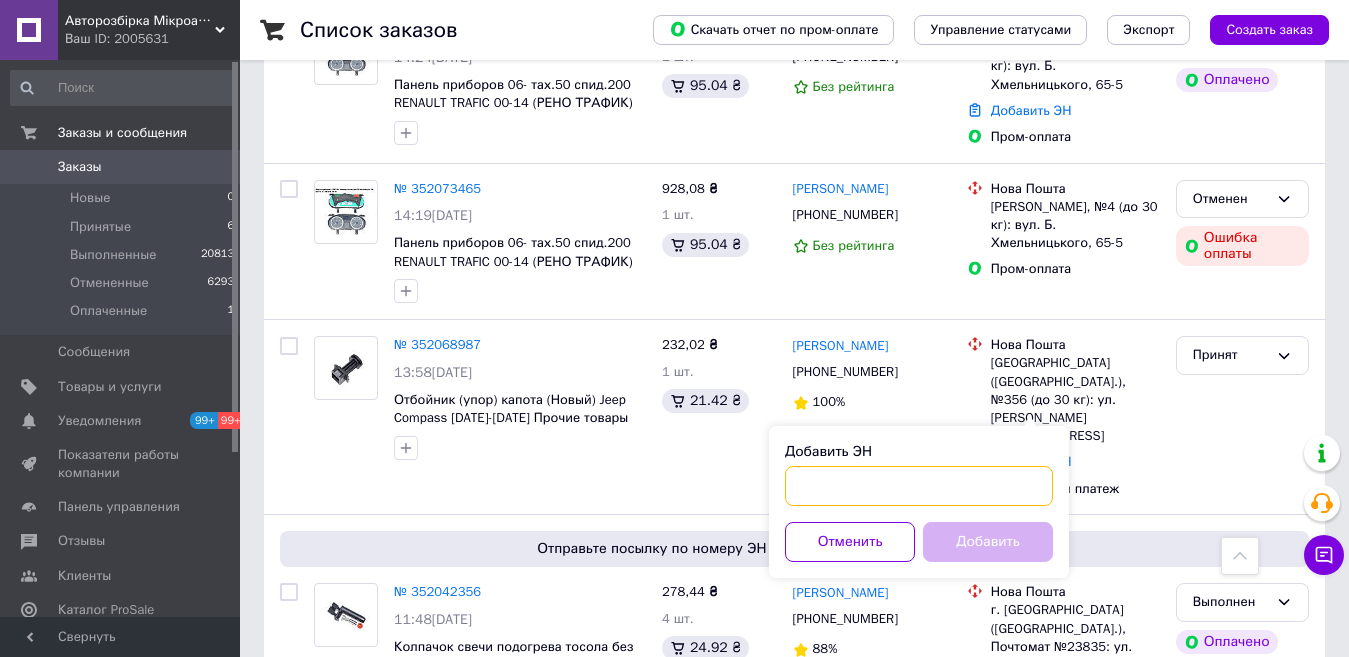 paste on "20451203126738" 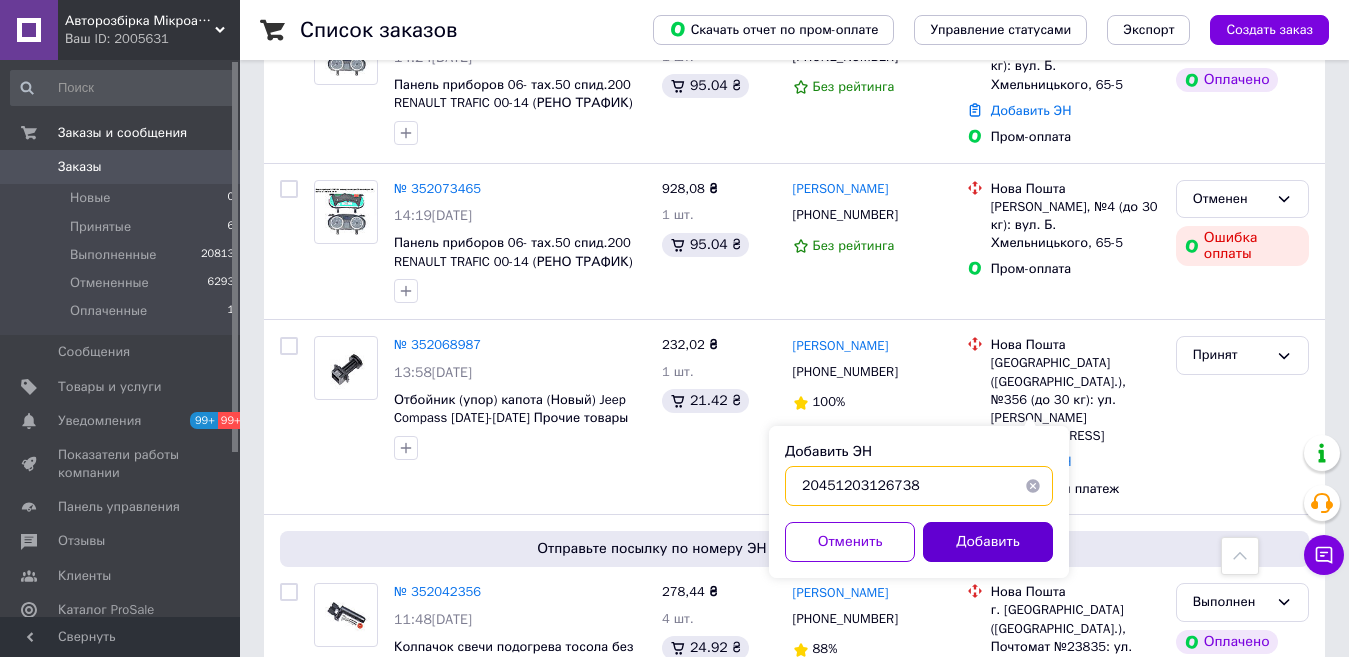 type on "20451203126738" 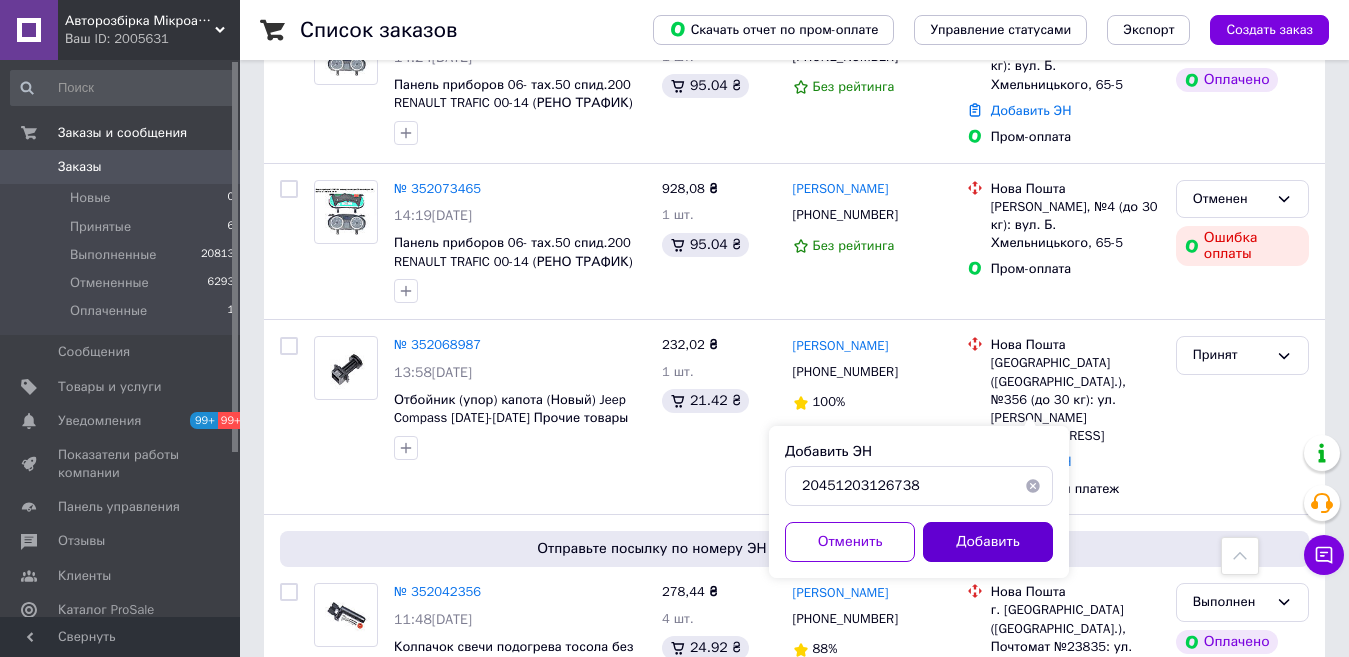 click on "Добавить" at bounding box center (988, 542) 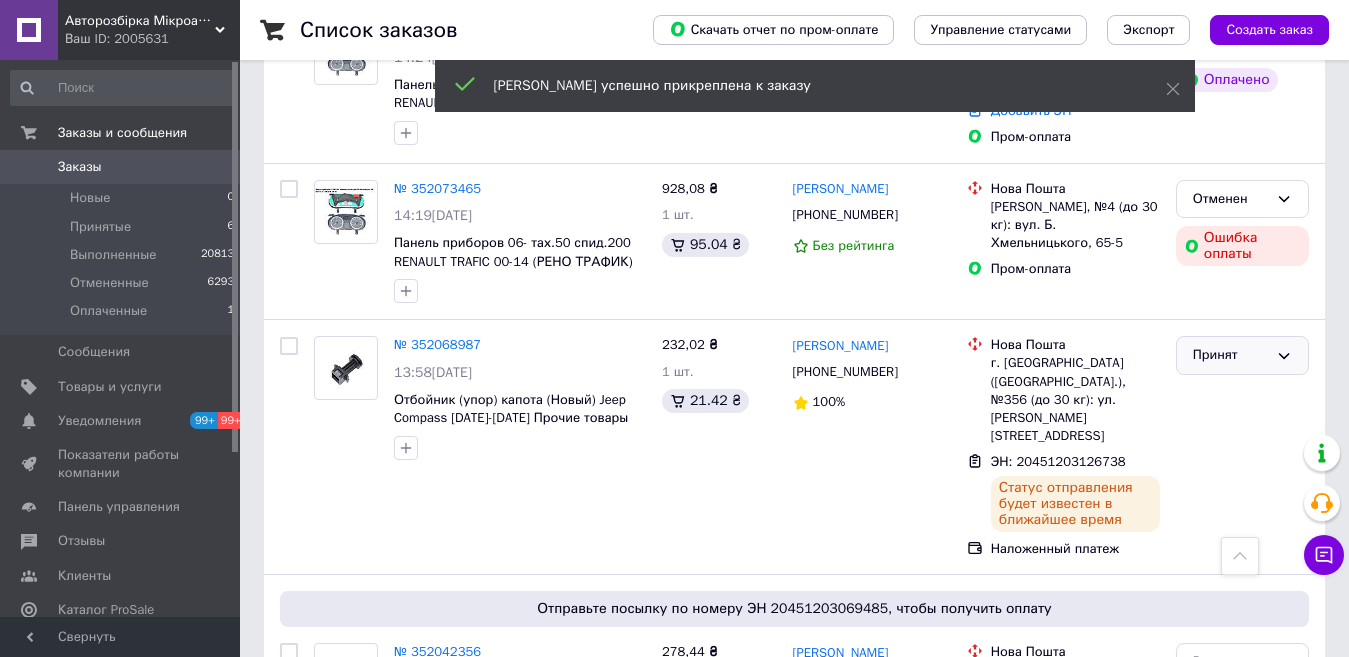 click 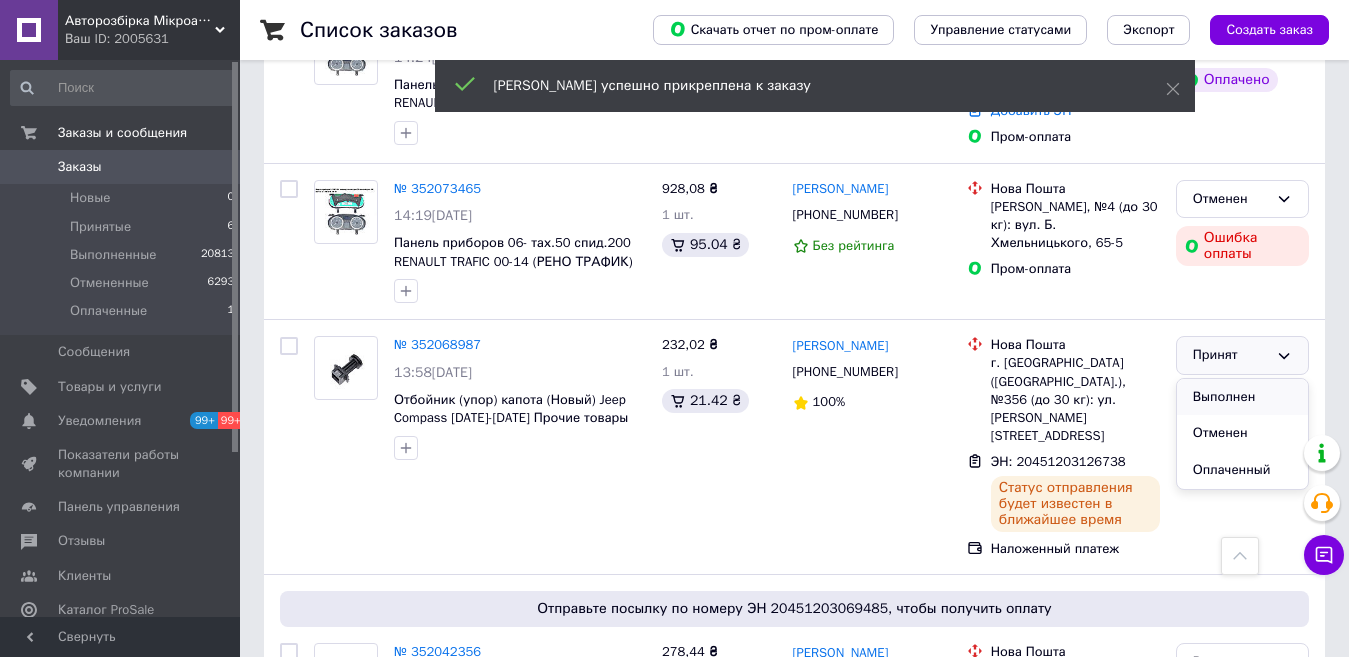 click on "Выполнен" at bounding box center (1242, 397) 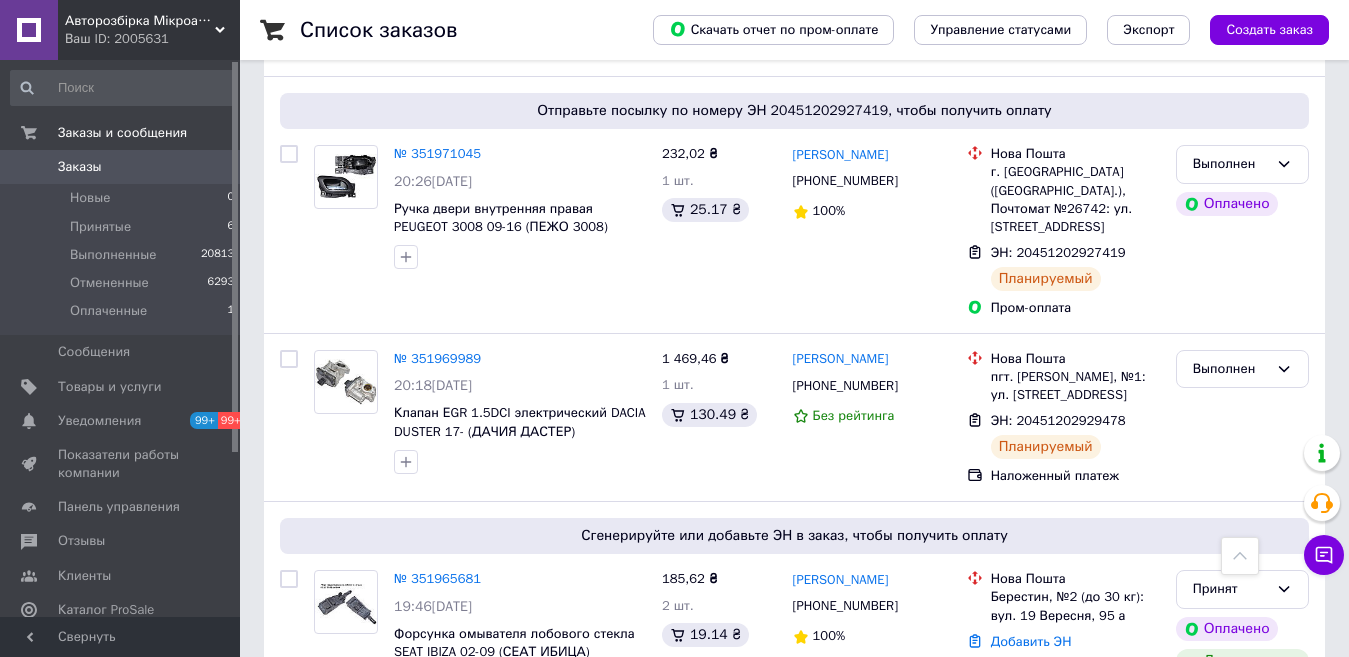 scroll, scrollTop: 3497, scrollLeft: 0, axis: vertical 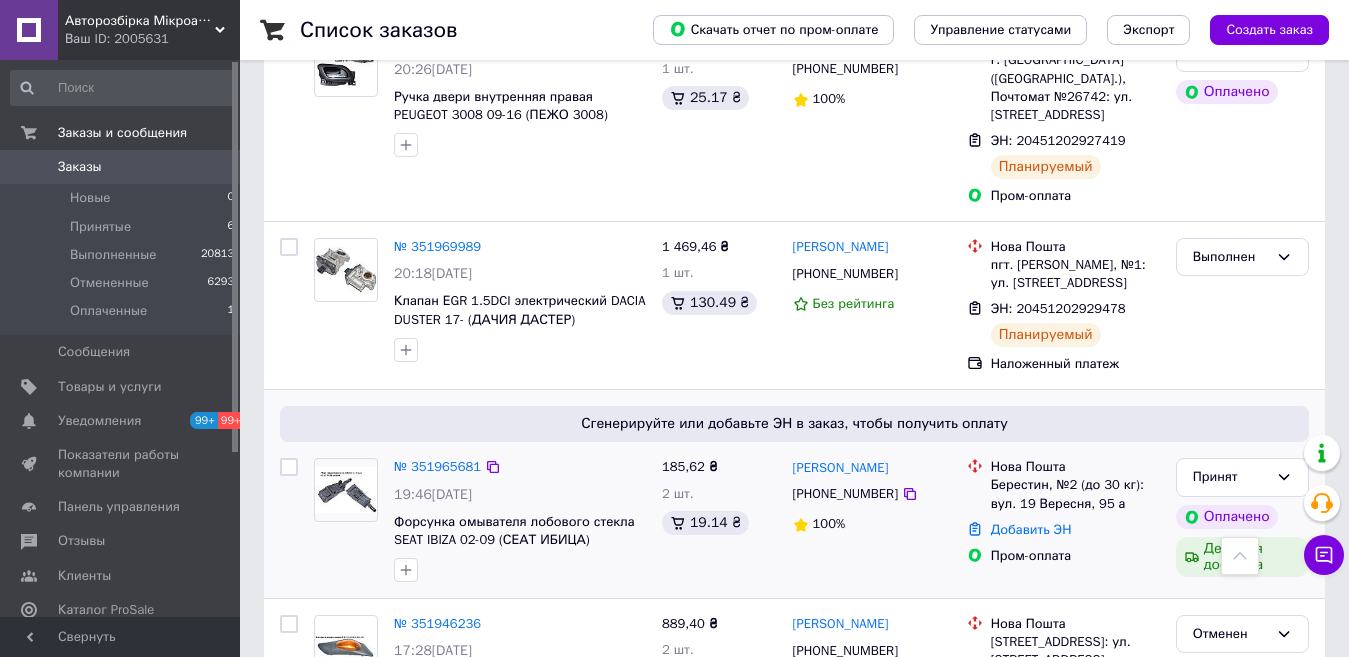 drag, startPoint x: 1021, startPoint y: 354, endPoint x: 929, endPoint y: 407, distance: 106.174385 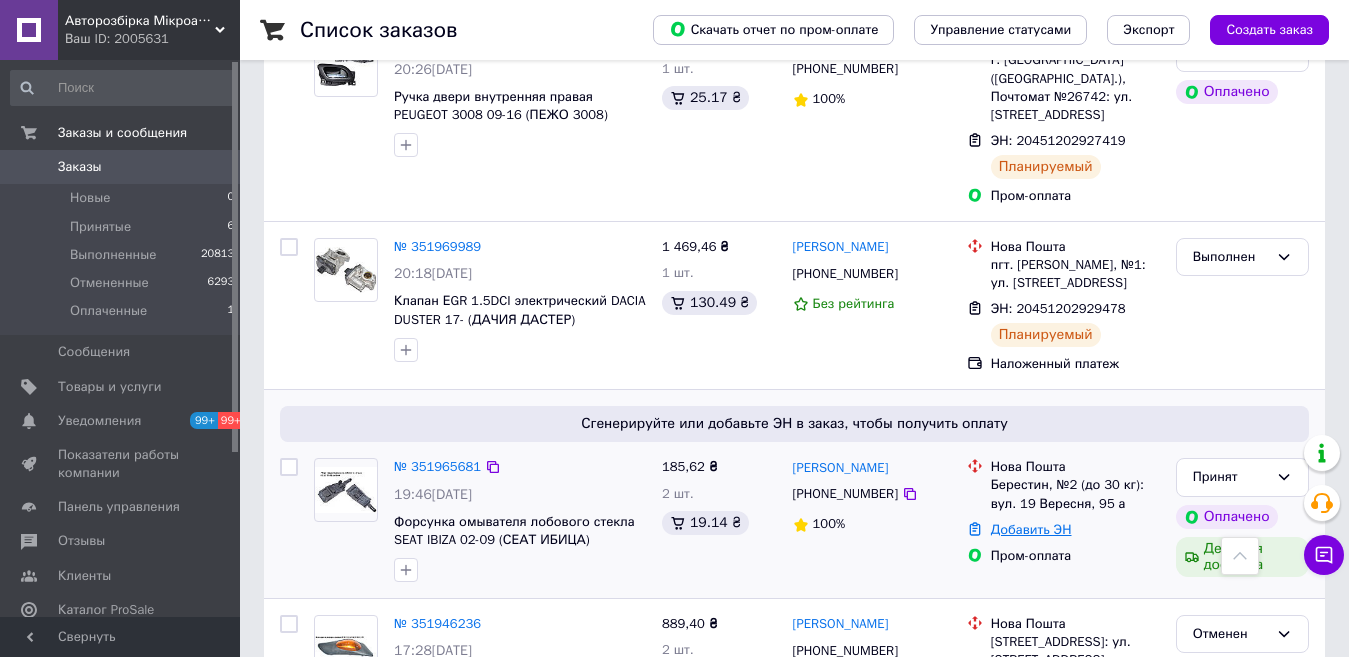 click on "Добавить ЭН" at bounding box center (1031, 529) 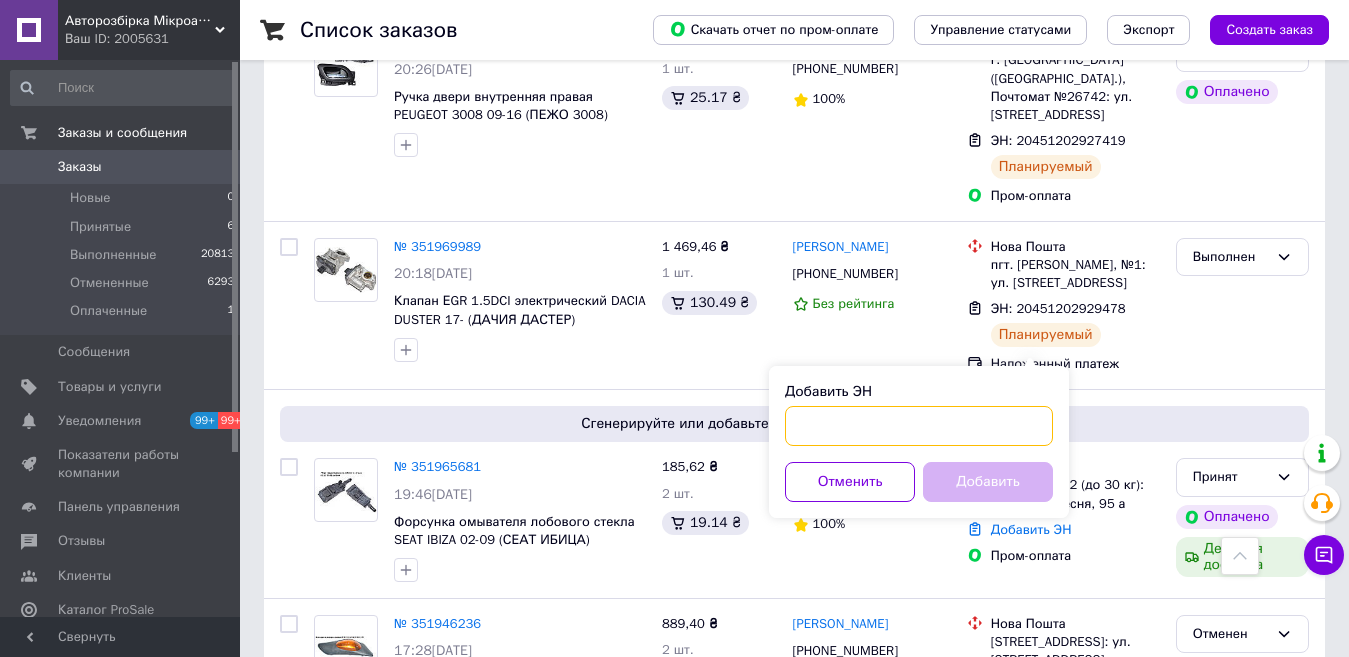 paste on "20451203128370" 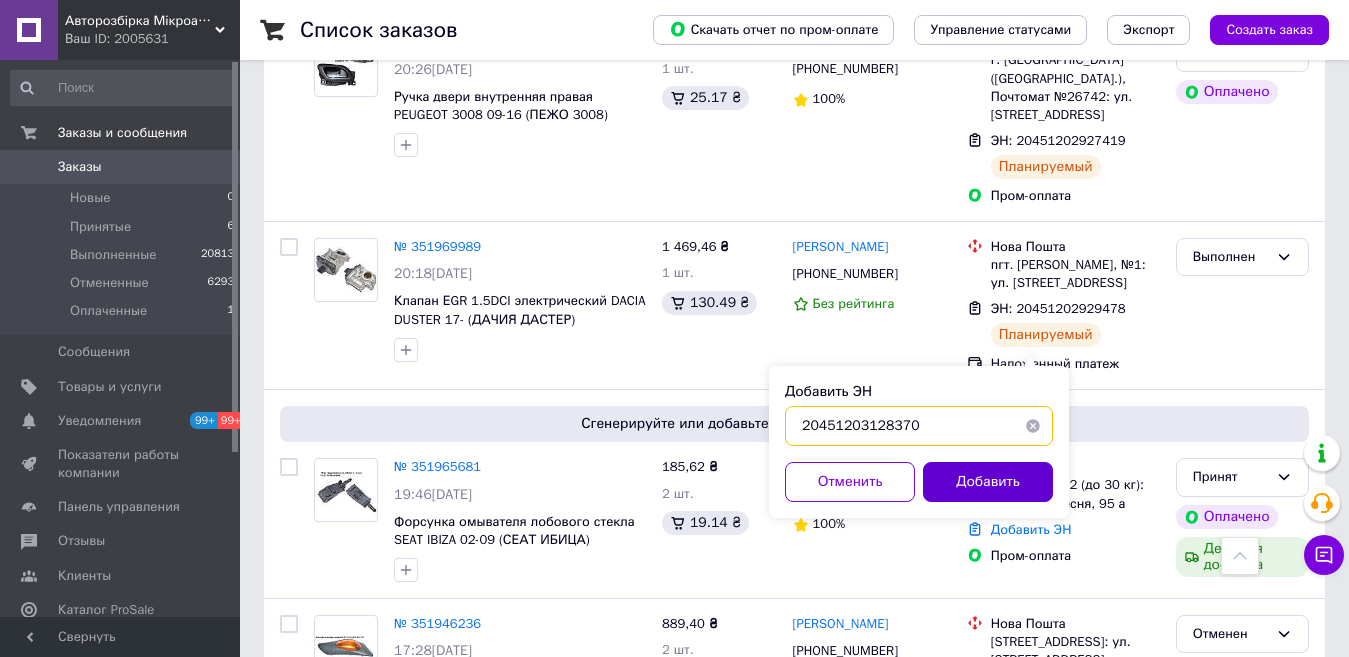 type on "20451203128370" 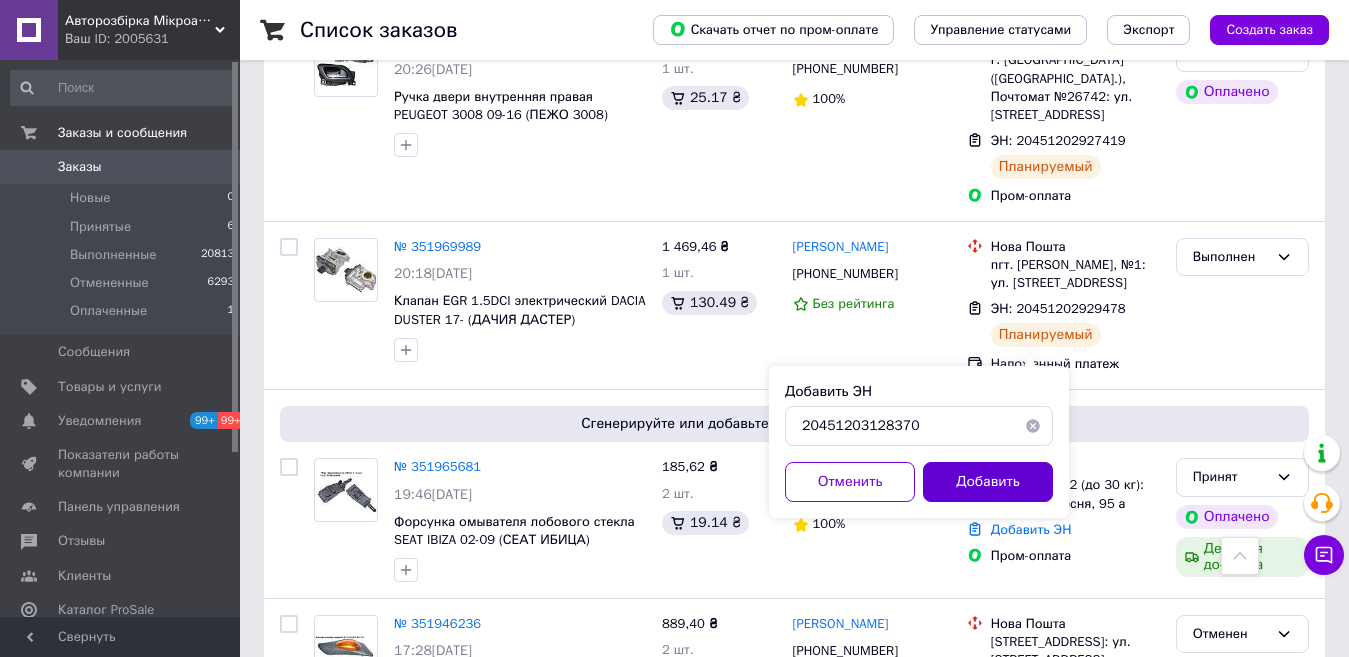 click on "Добавить" at bounding box center (988, 482) 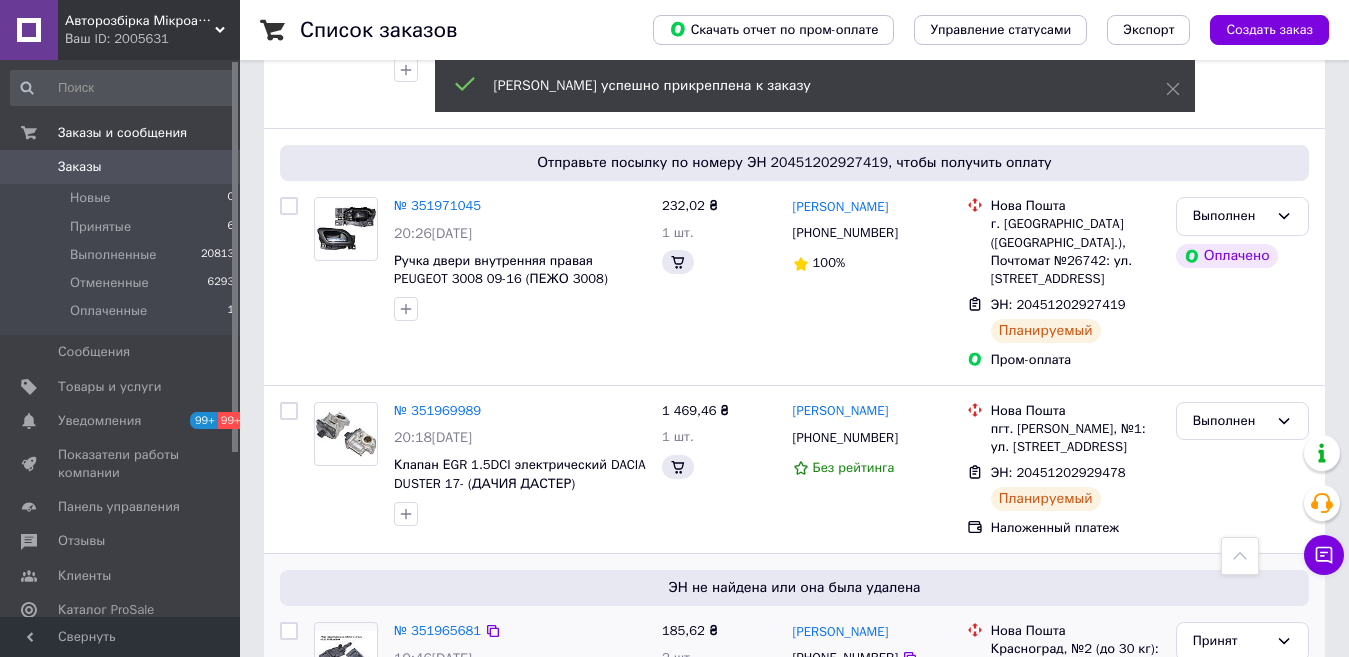 scroll, scrollTop: 3497, scrollLeft: 0, axis: vertical 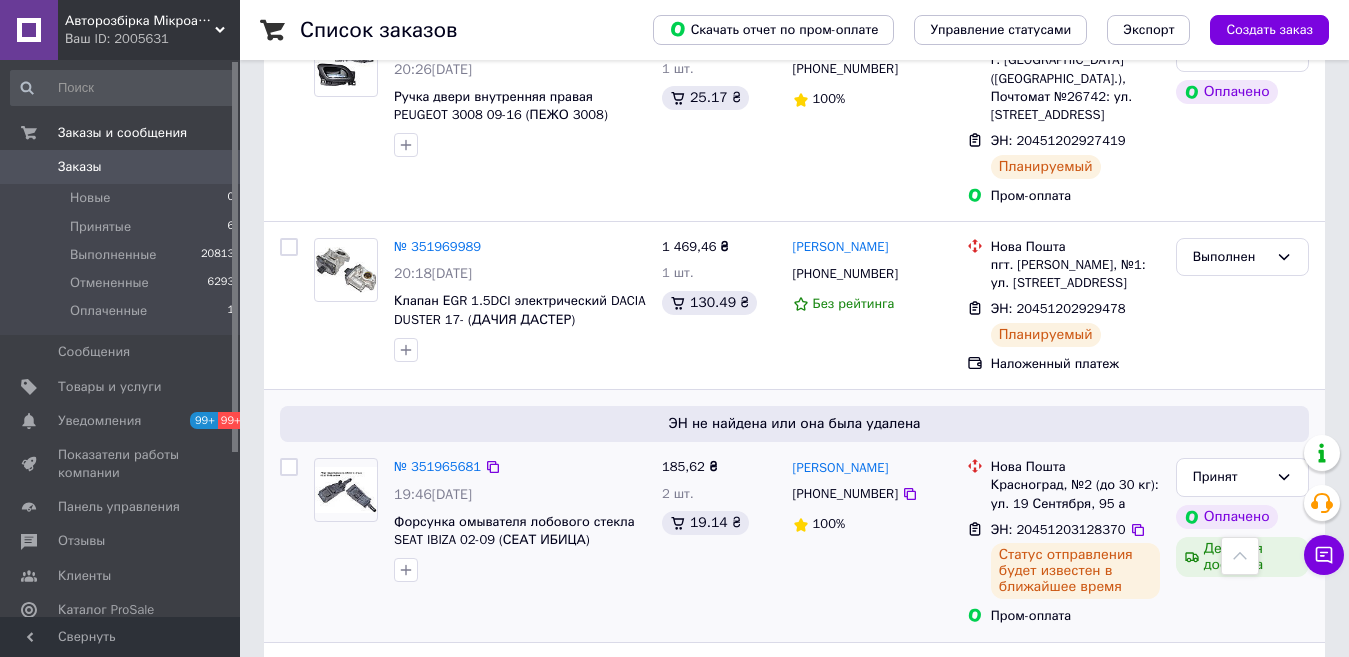 click 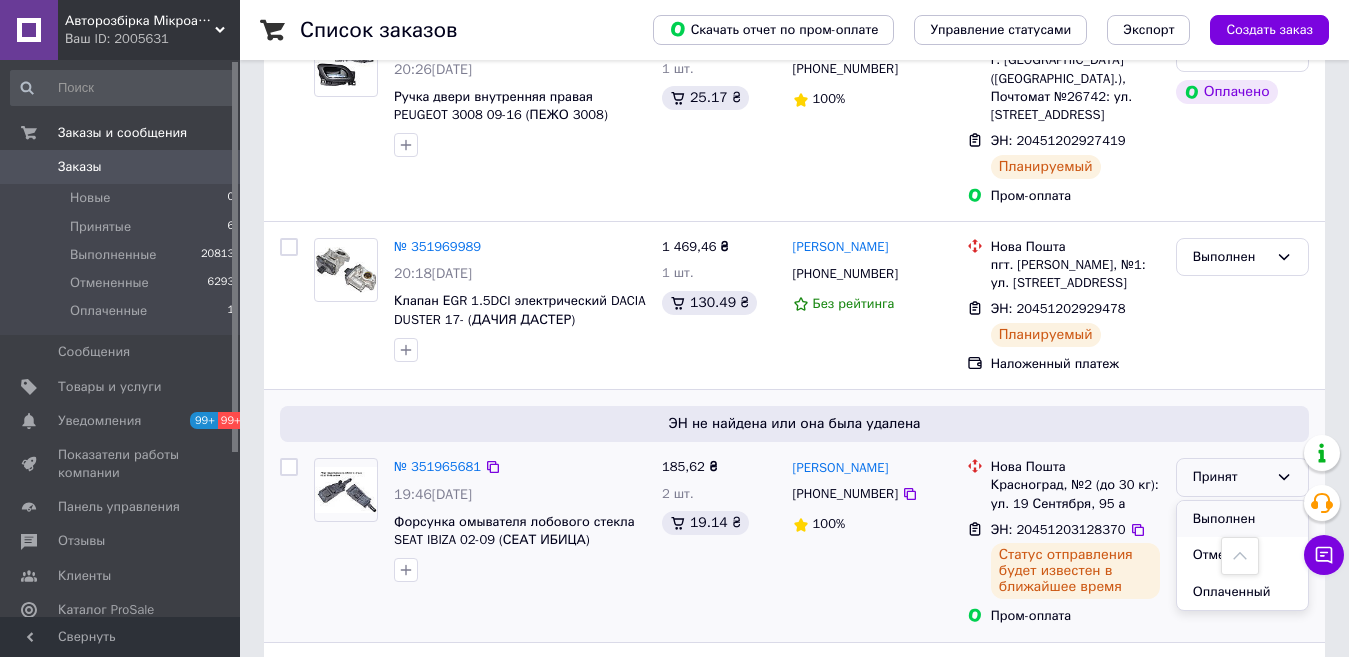 click on "Выполнен" at bounding box center [1242, 519] 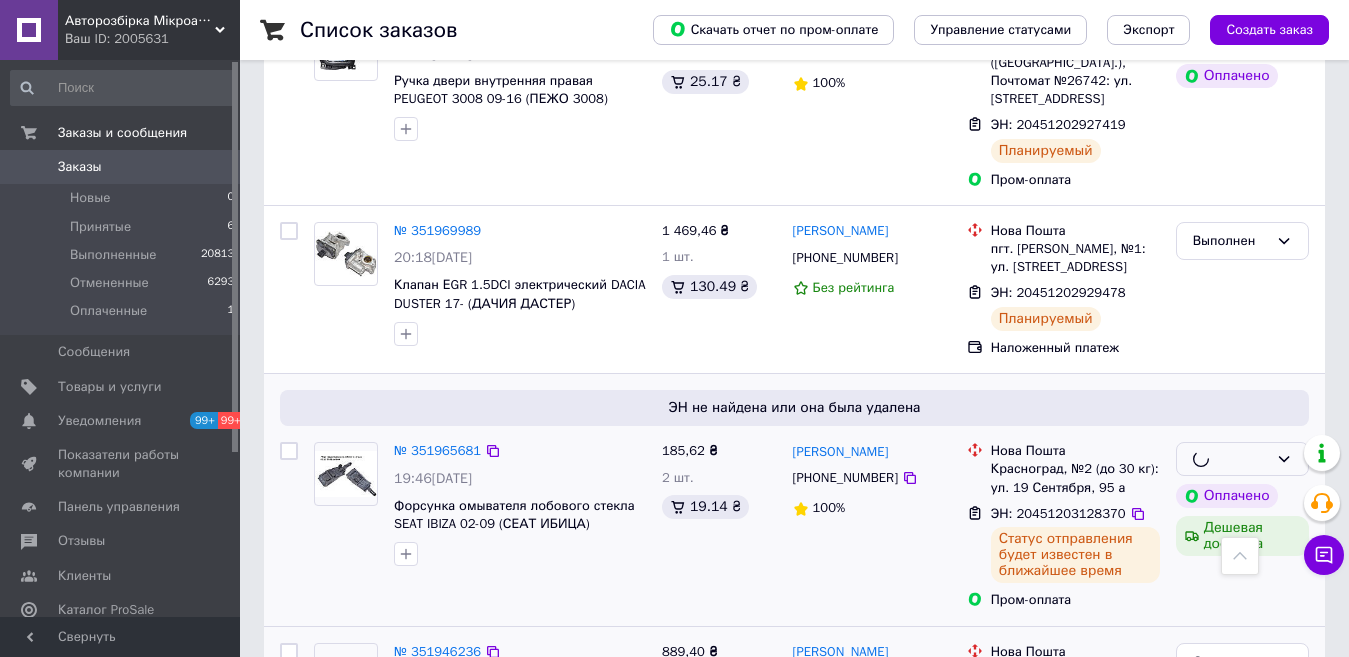 scroll, scrollTop: 3541, scrollLeft: 0, axis: vertical 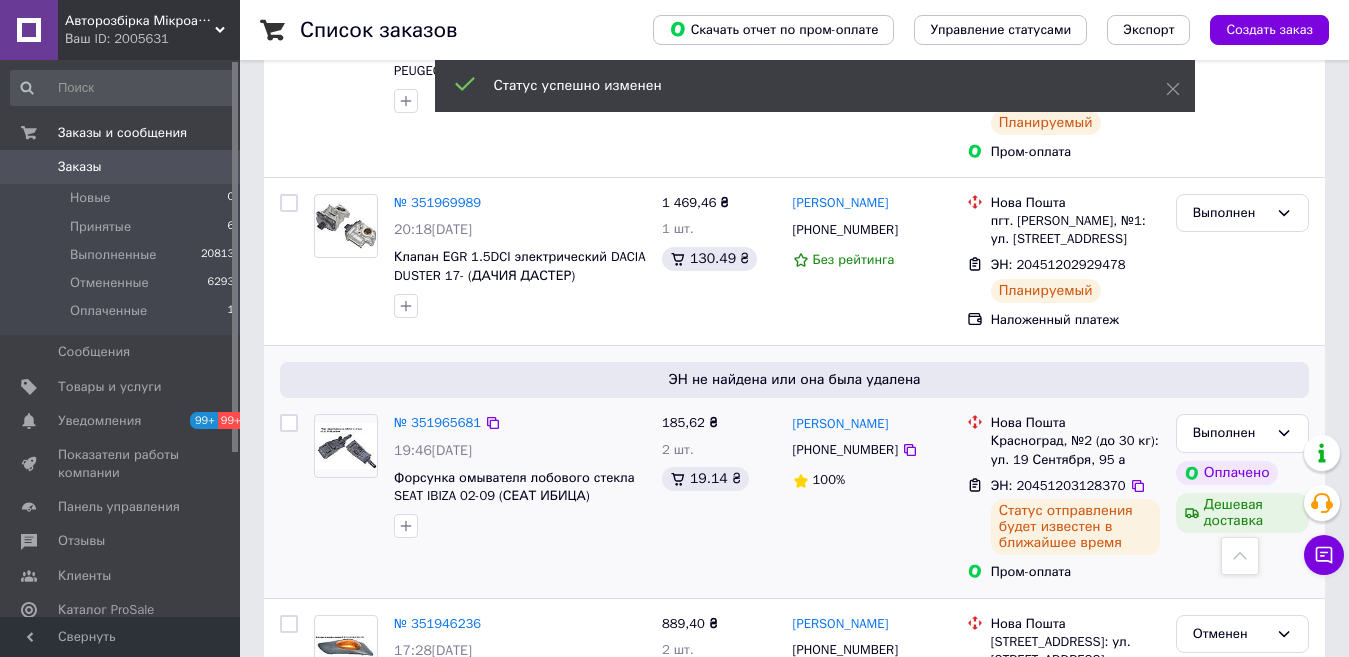 click on "2" at bounding box center [327, 799] 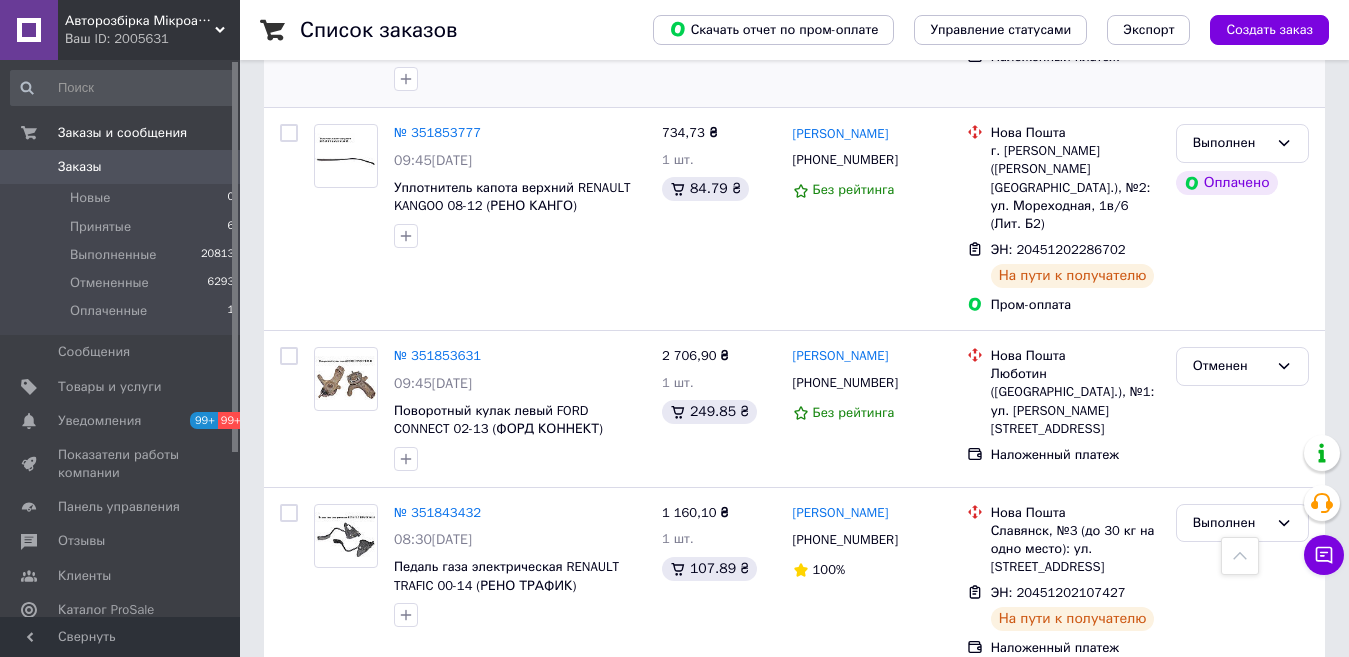 scroll, scrollTop: 3177, scrollLeft: 0, axis: vertical 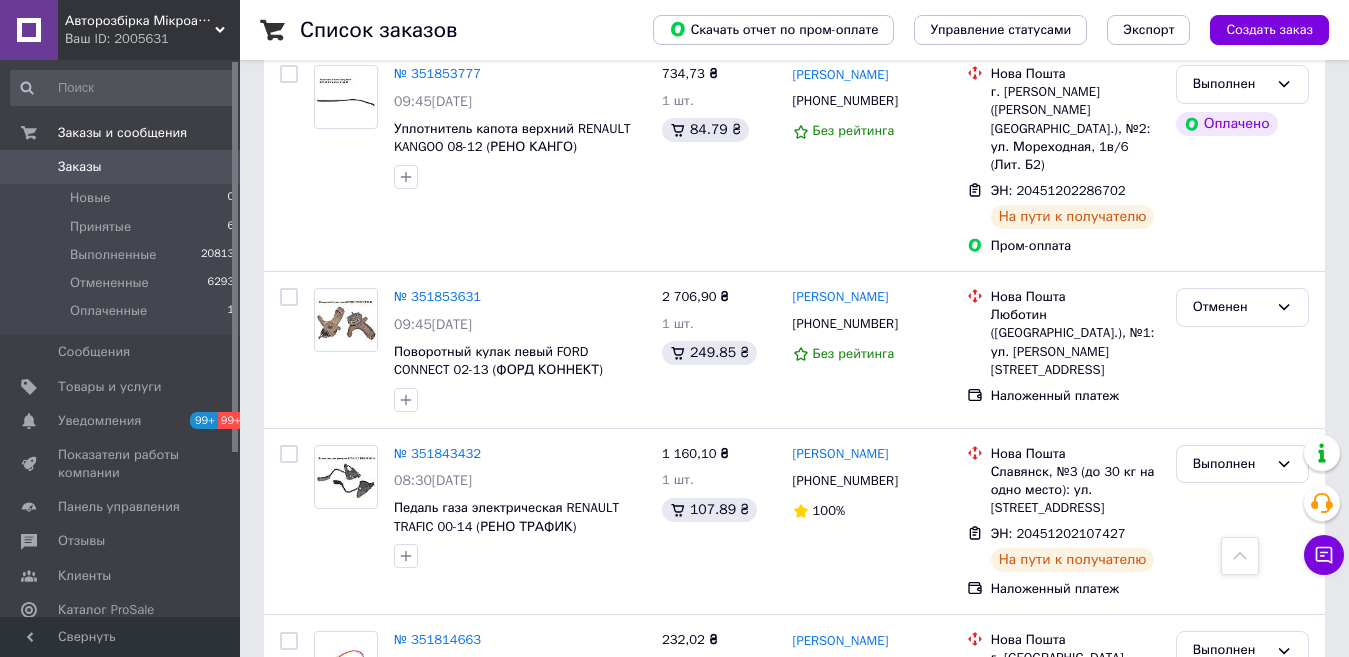 click on "1" at bounding box center (415, 882) 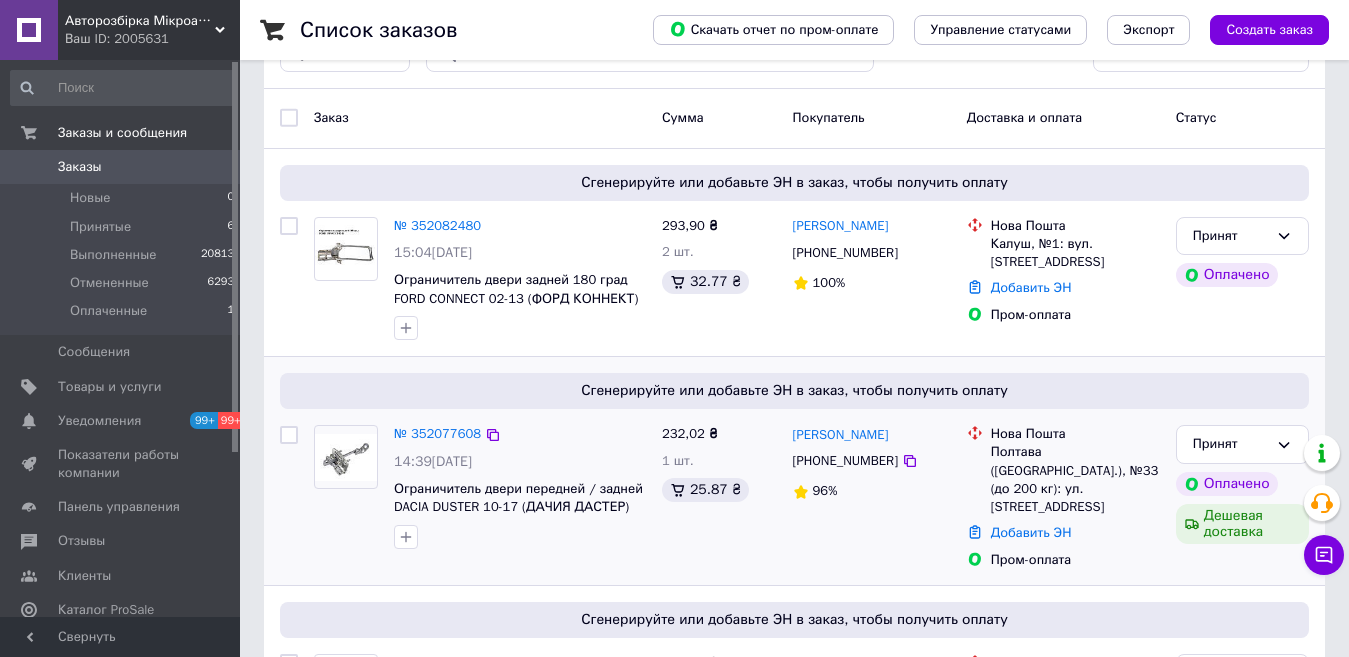 scroll, scrollTop: 300, scrollLeft: 0, axis: vertical 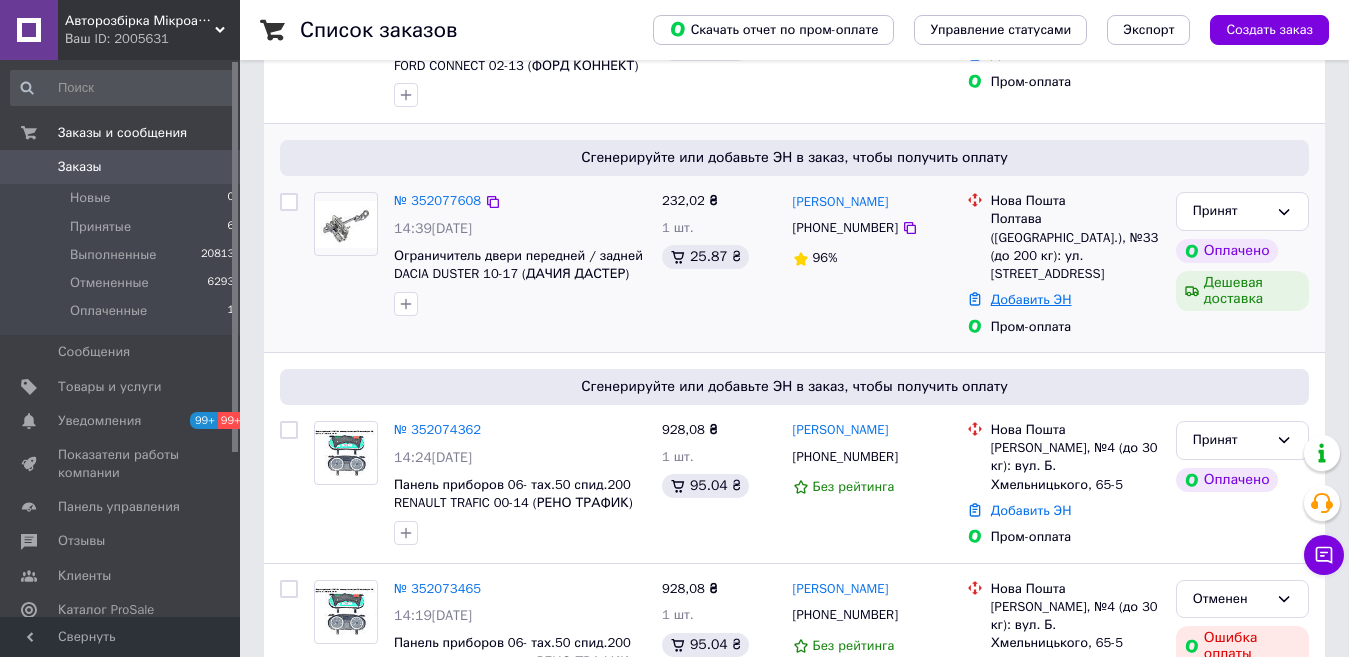 click on "Добавить ЭН" at bounding box center [1031, 299] 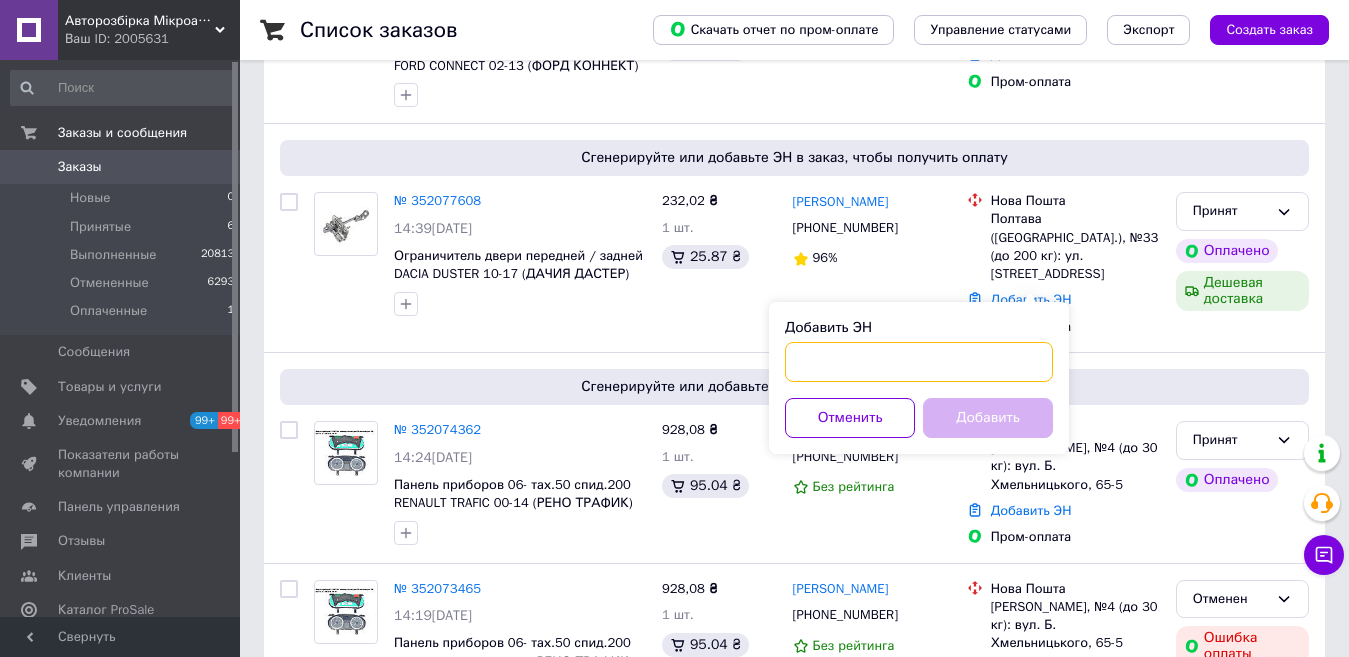 paste on "20451203201421" 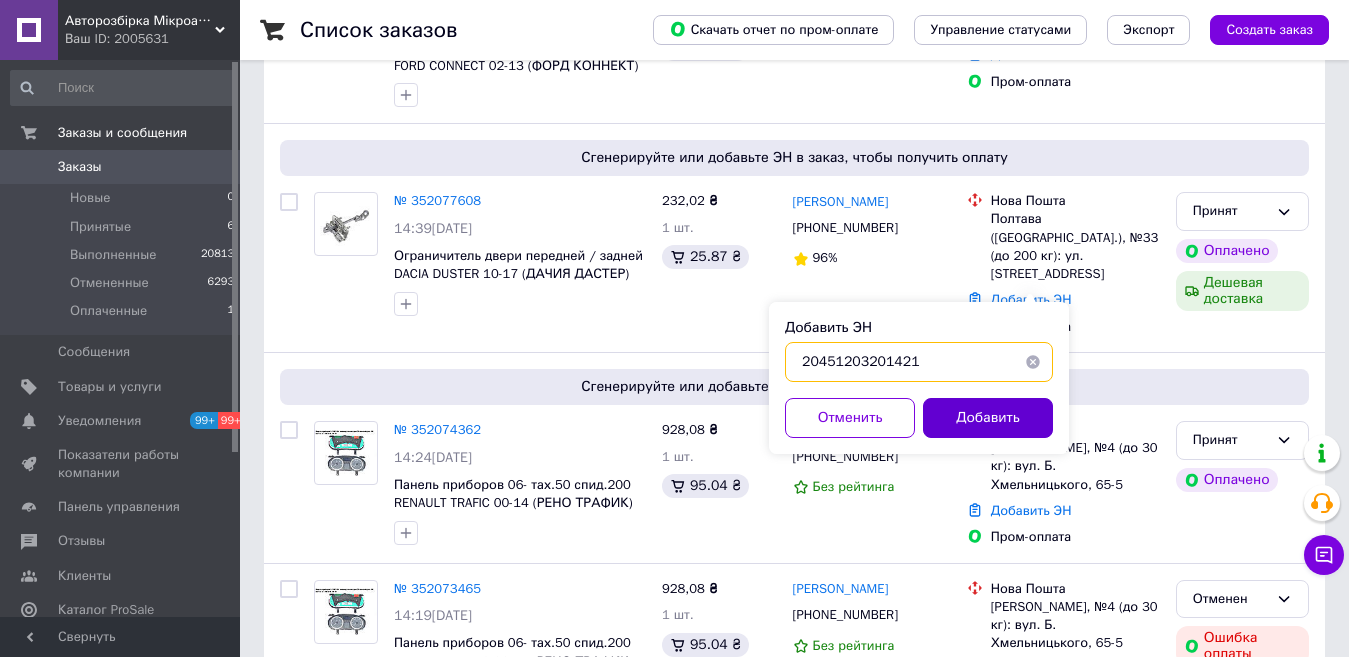 type on "20451203201421" 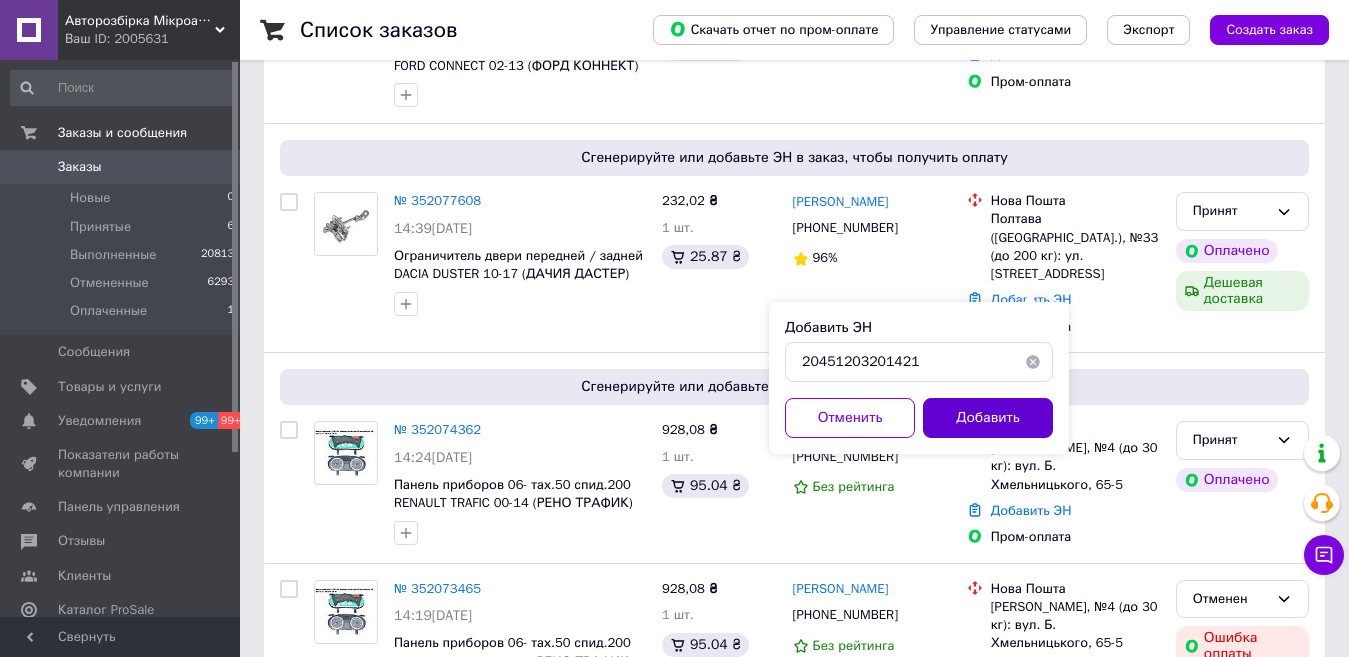 click on "Добавить" at bounding box center (988, 418) 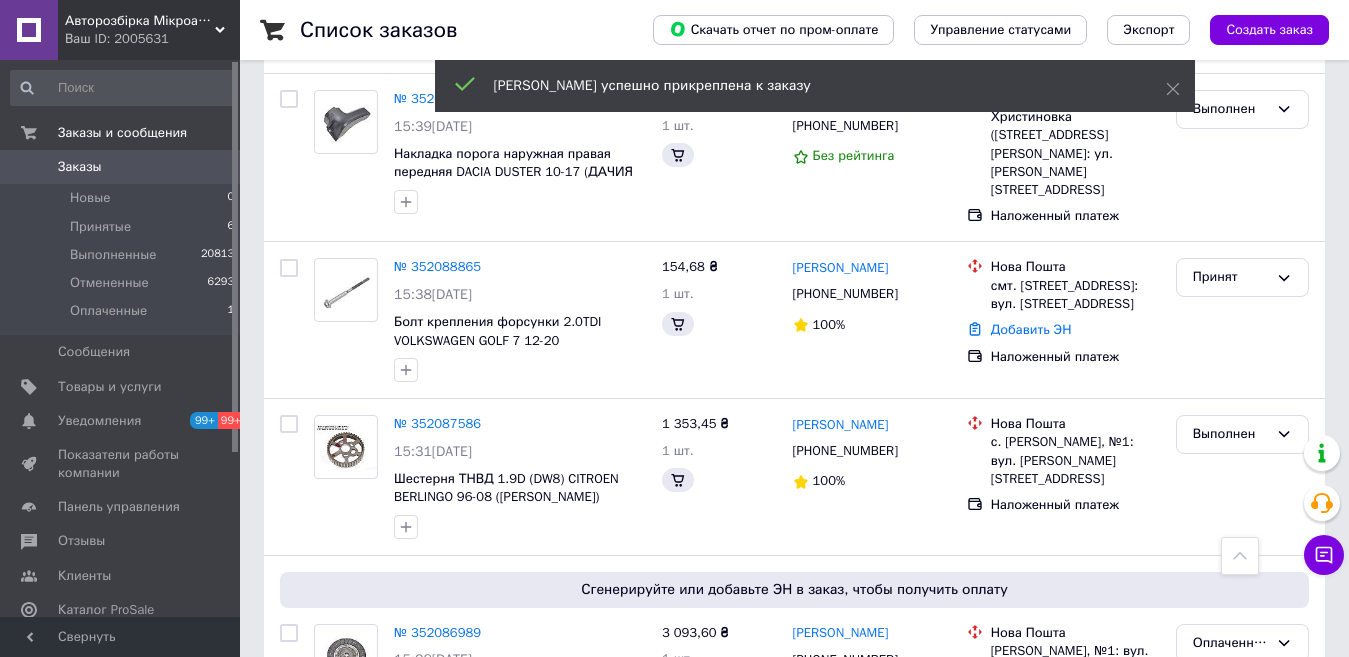 scroll, scrollTop: 1137, scrollLeft: 0, axis: vertical 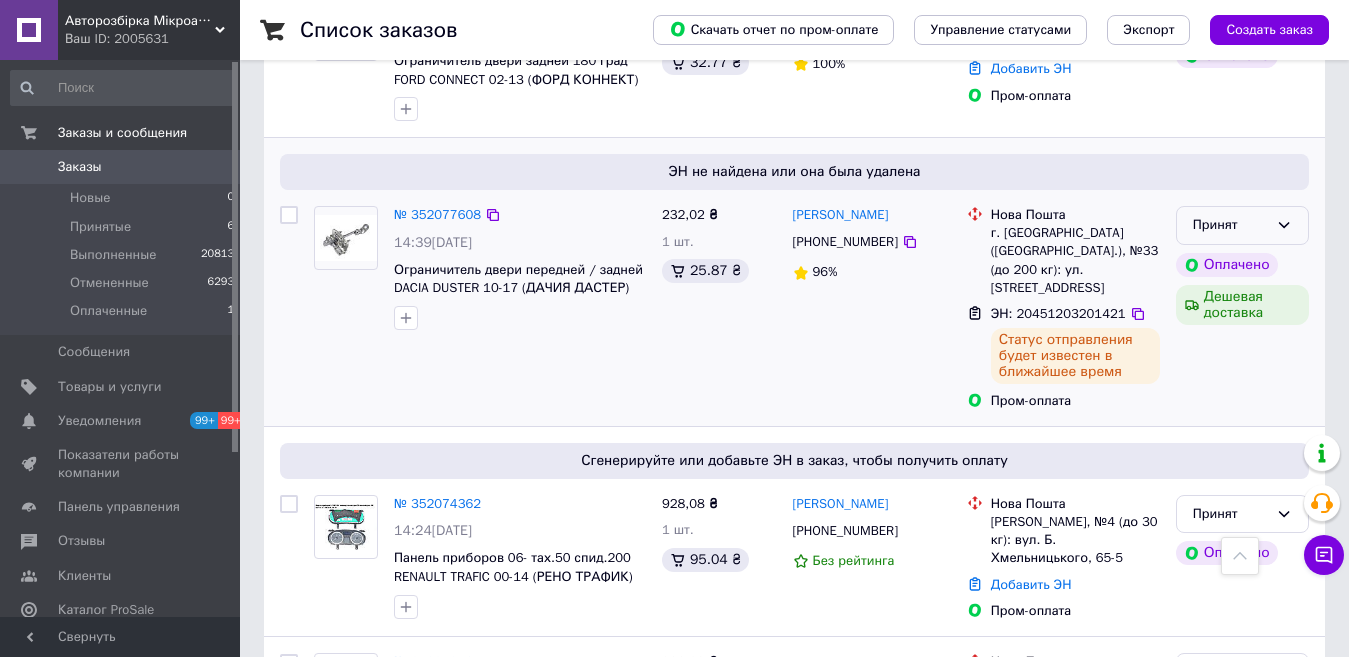 click 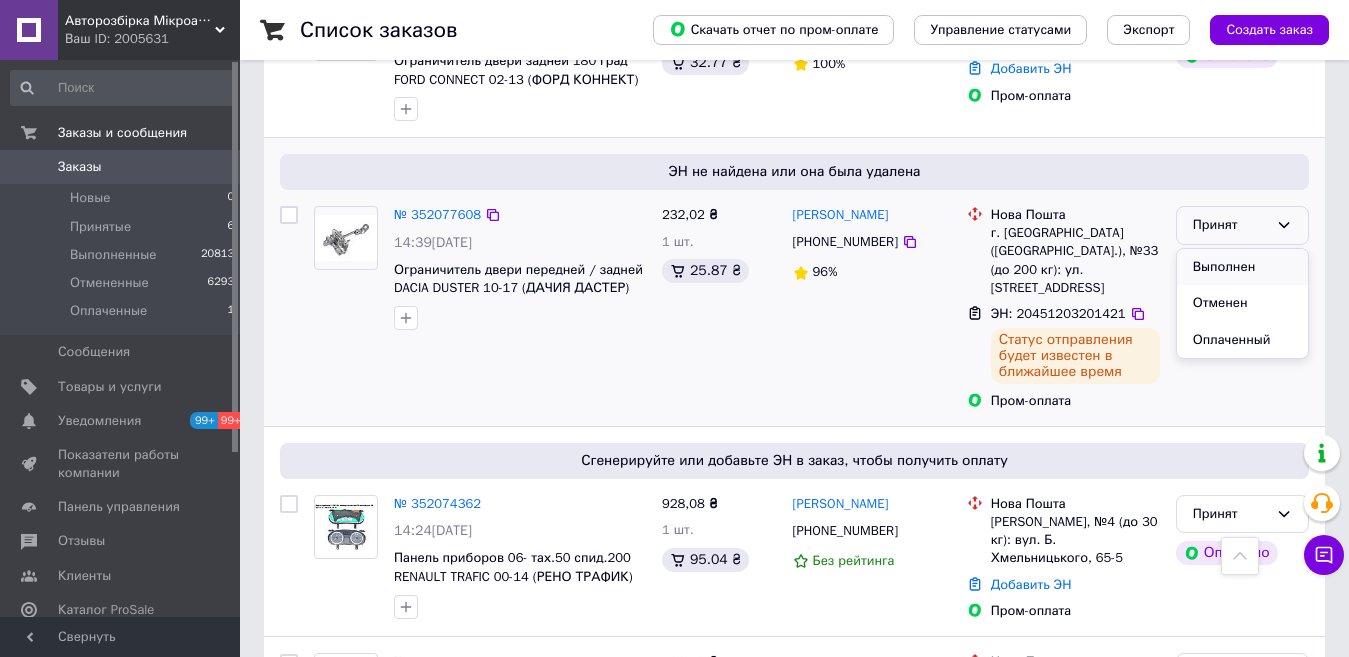 click on "Выполнен" at bounding box center [1242, 267] 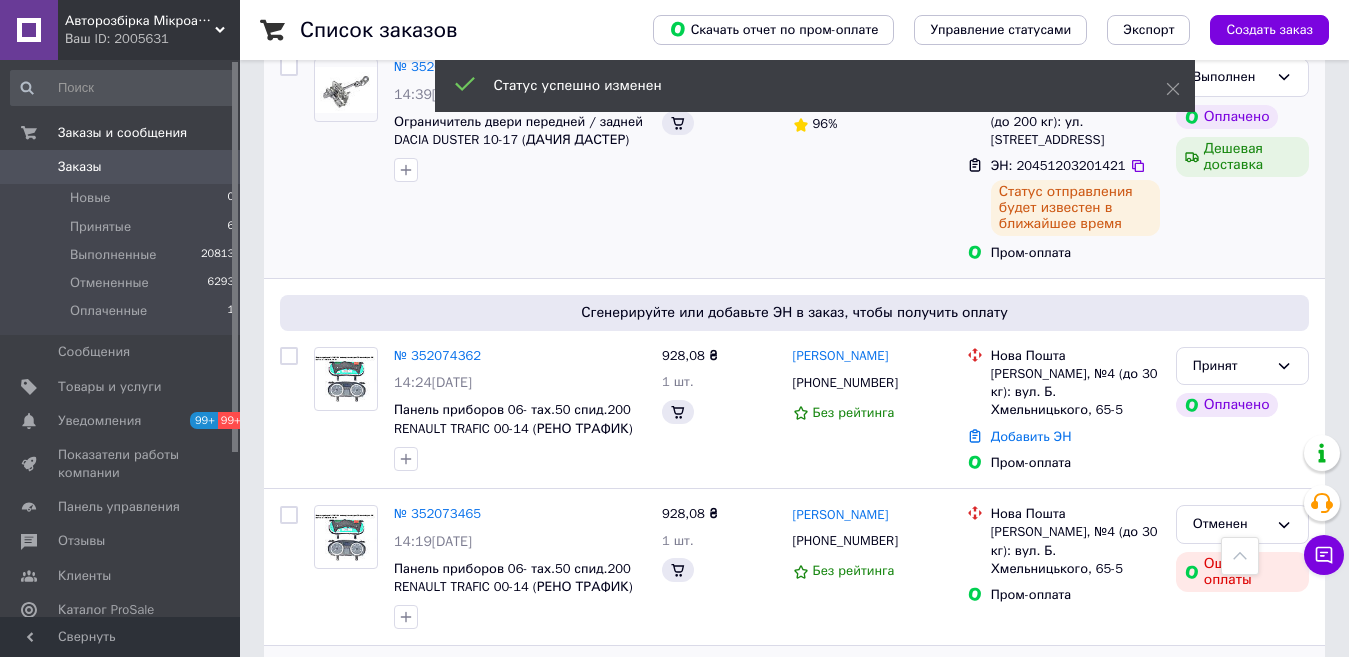scroll, scrollTop: 1337, scrollLeft: 0, axis: vertical 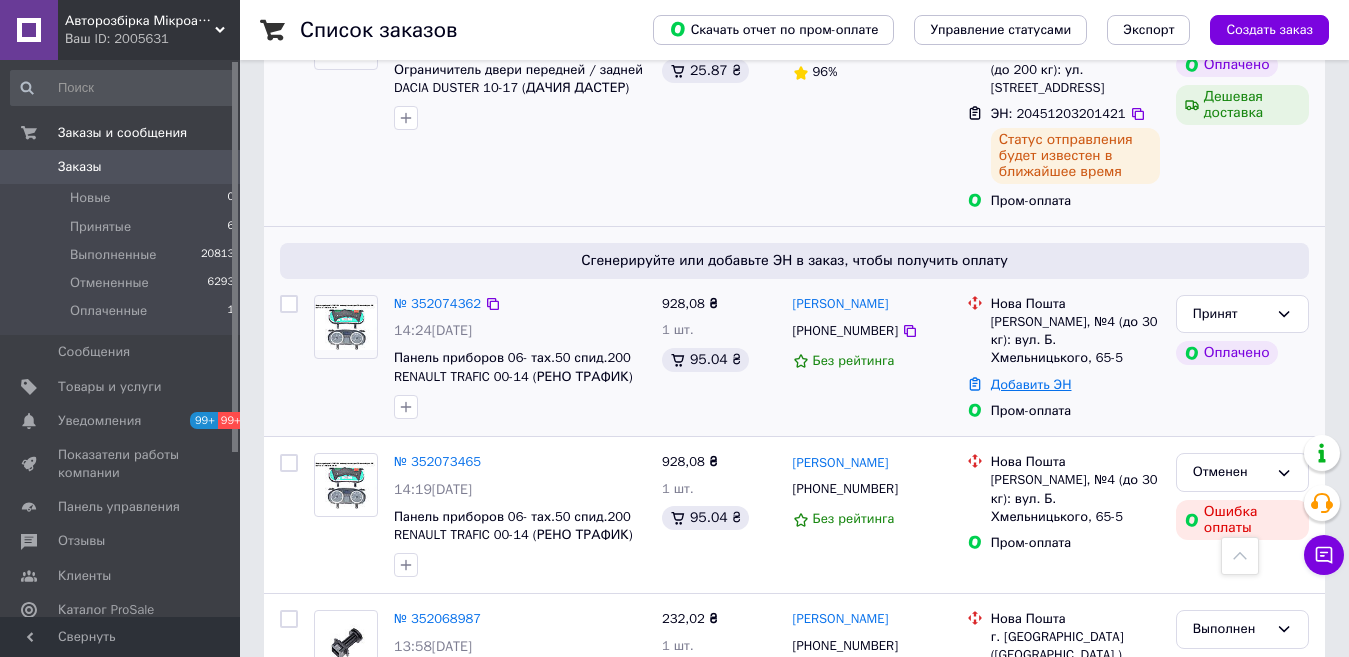click on "Добавить ЭН" at bounding box center [1031, 384] 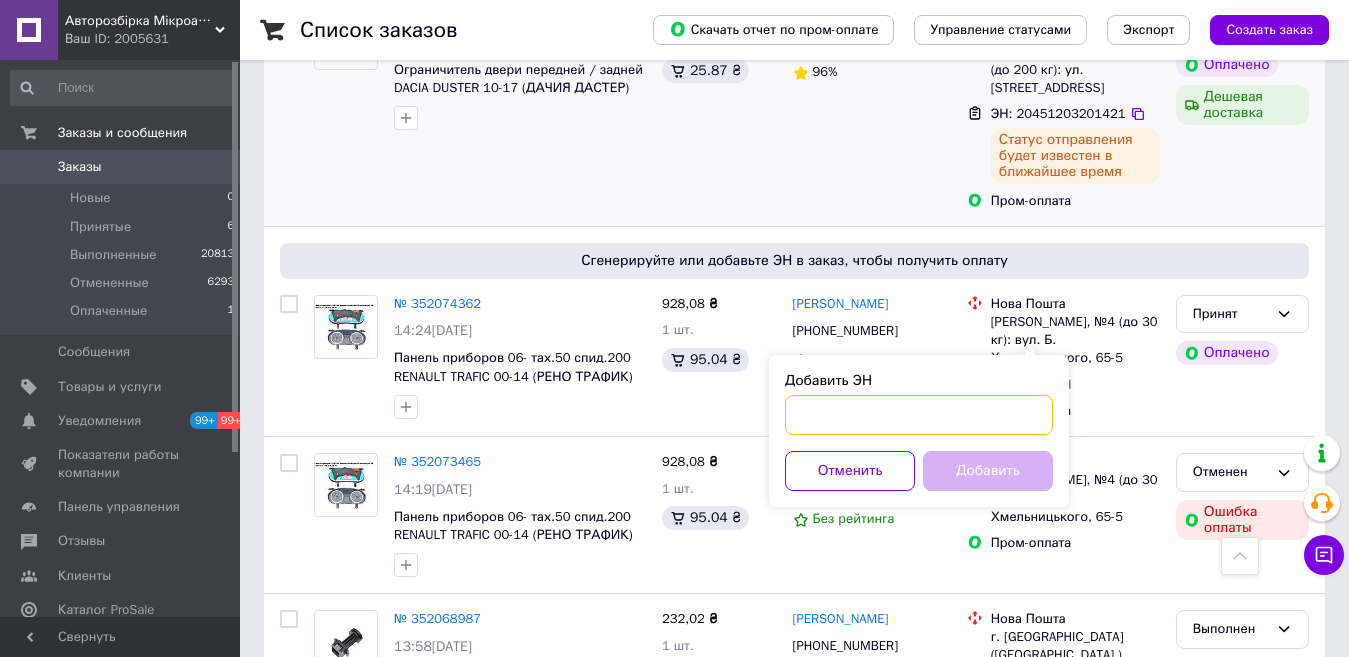 paste on "20451203202983" 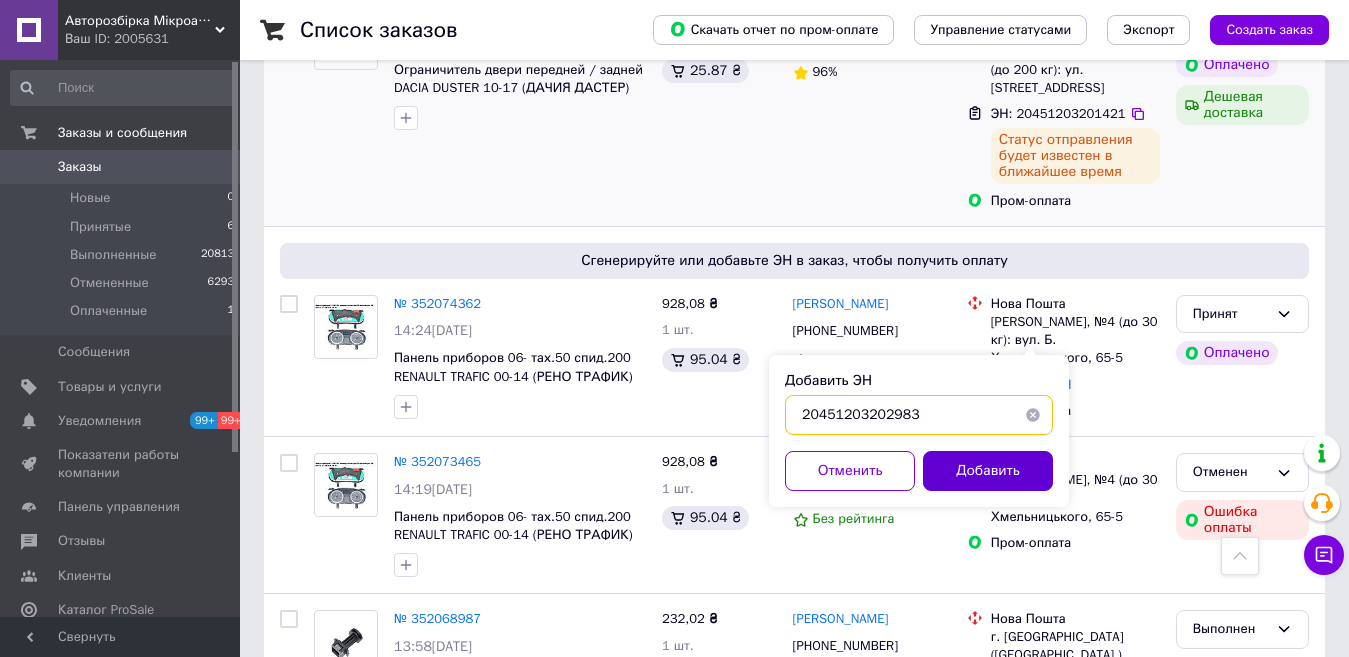 type on "20451203202983" 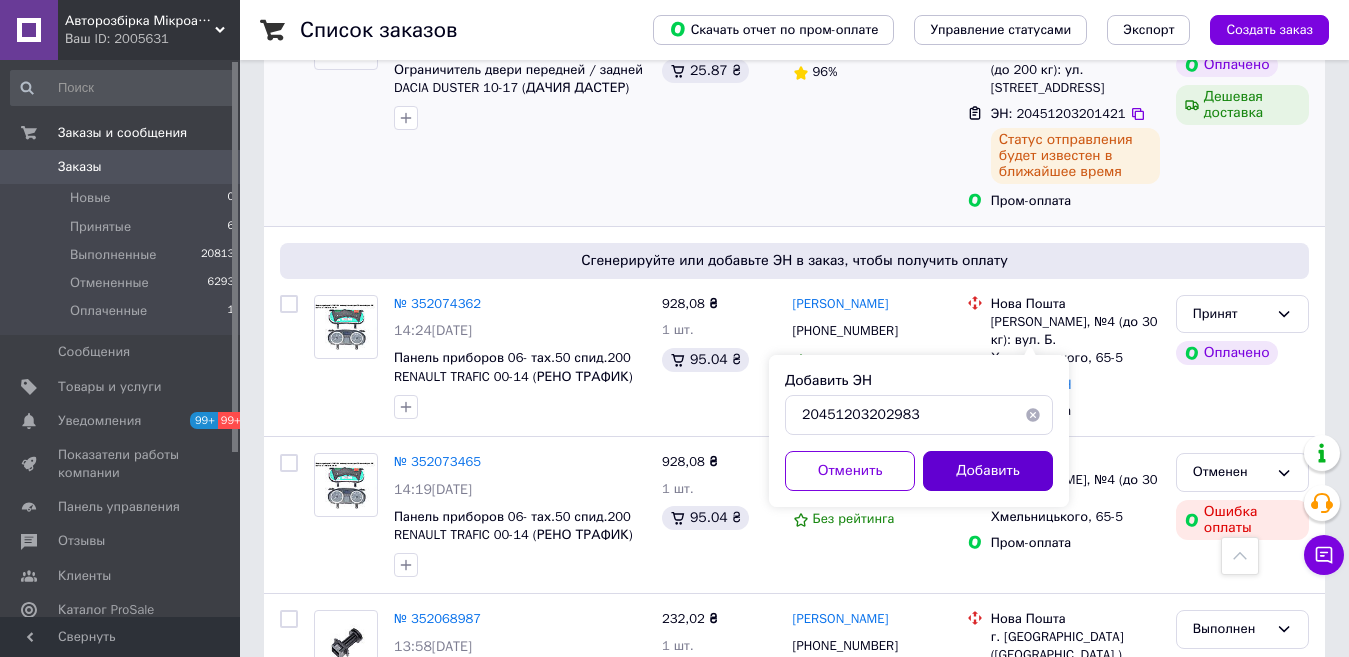 click on "Добавить" at bounding box center [988, 471] 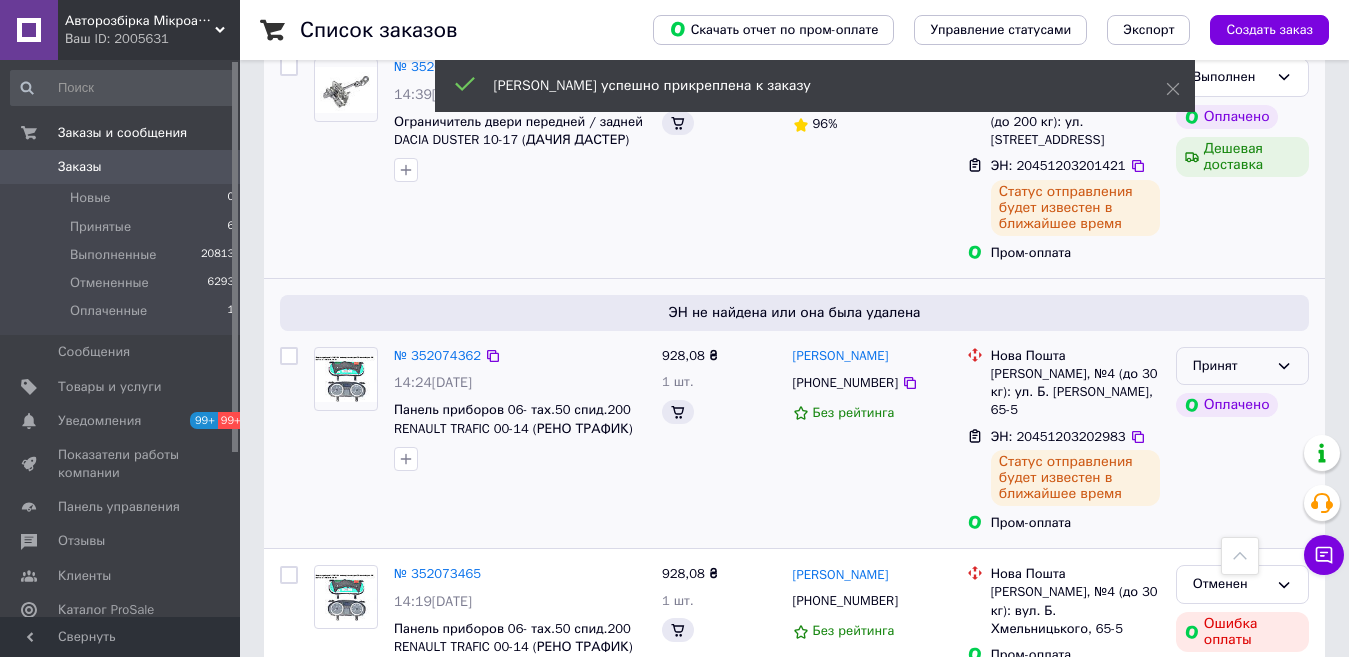 scroll, scrollTop: 1337, scrollLeft: 0, axis: vertical 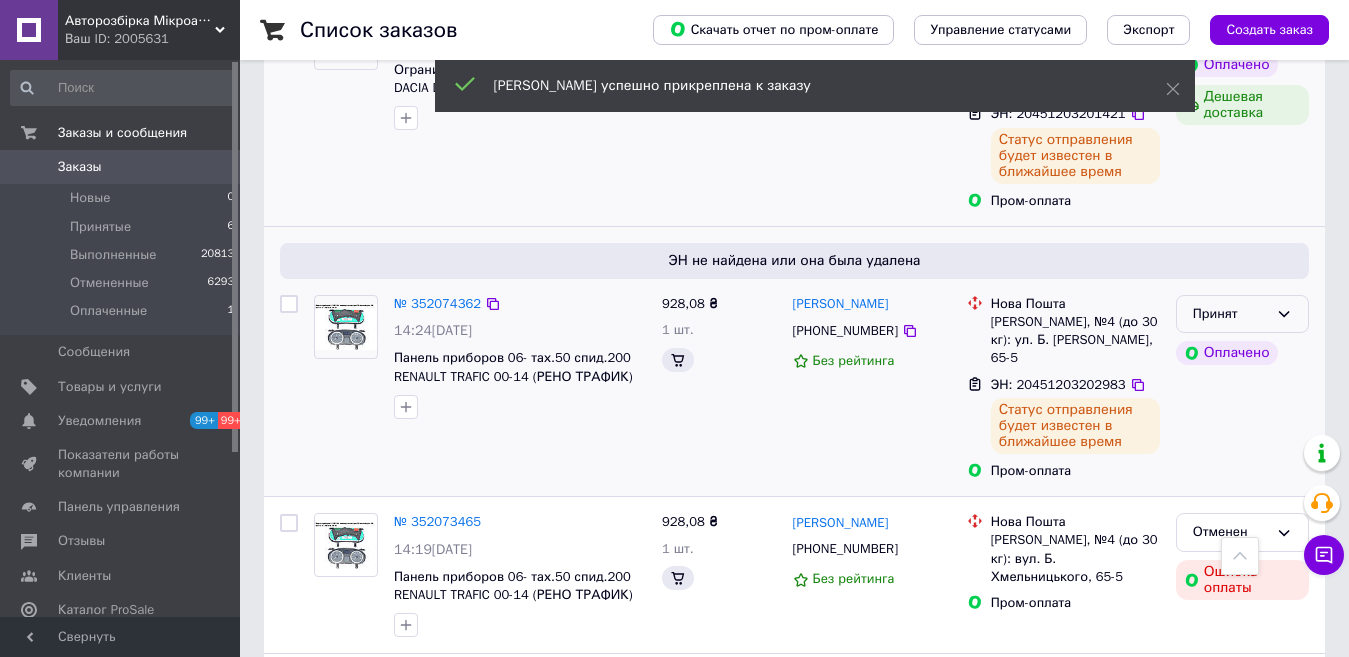 click 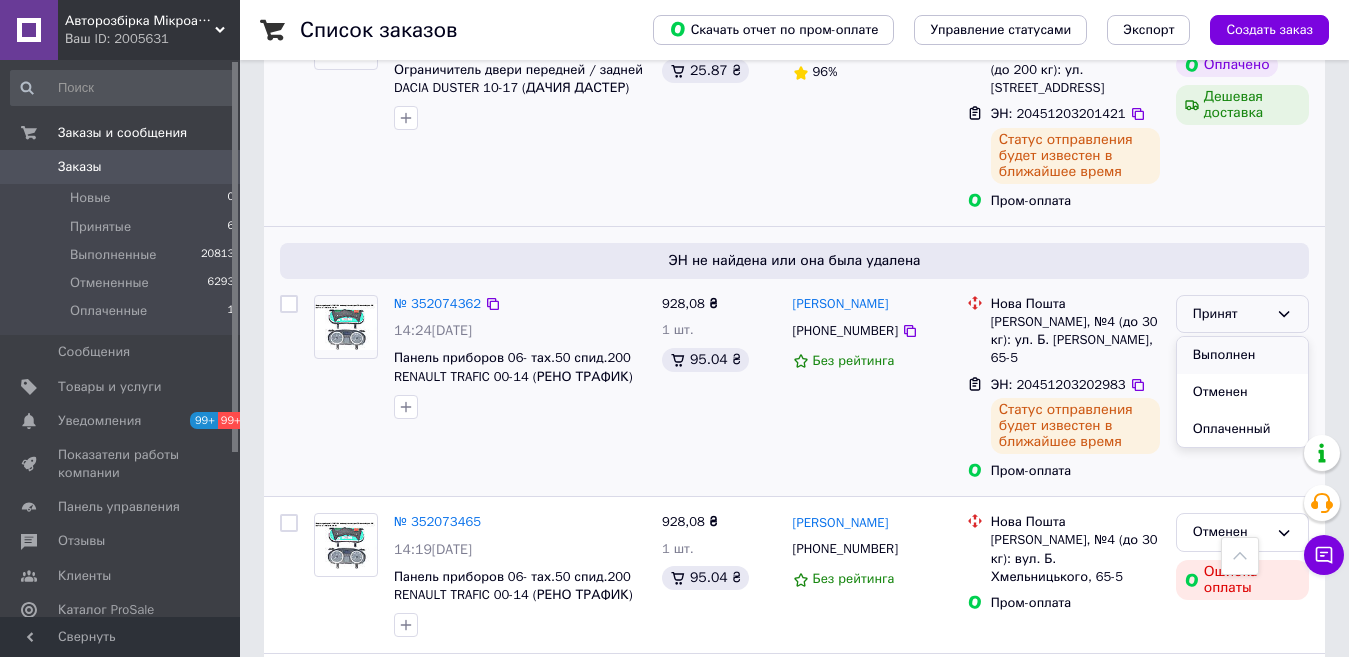 click on "Выполнен" at bounding box center (1242, 355) 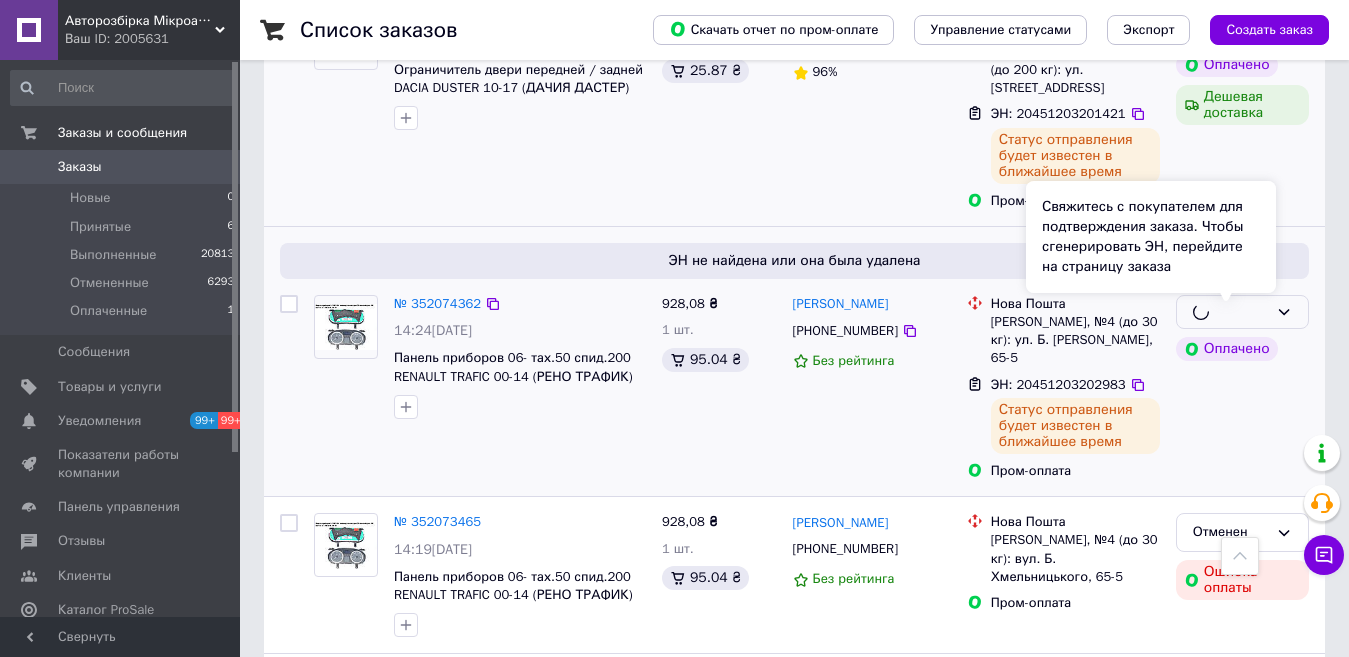 click on "Оплачено" at bounding box center (1227, 349) 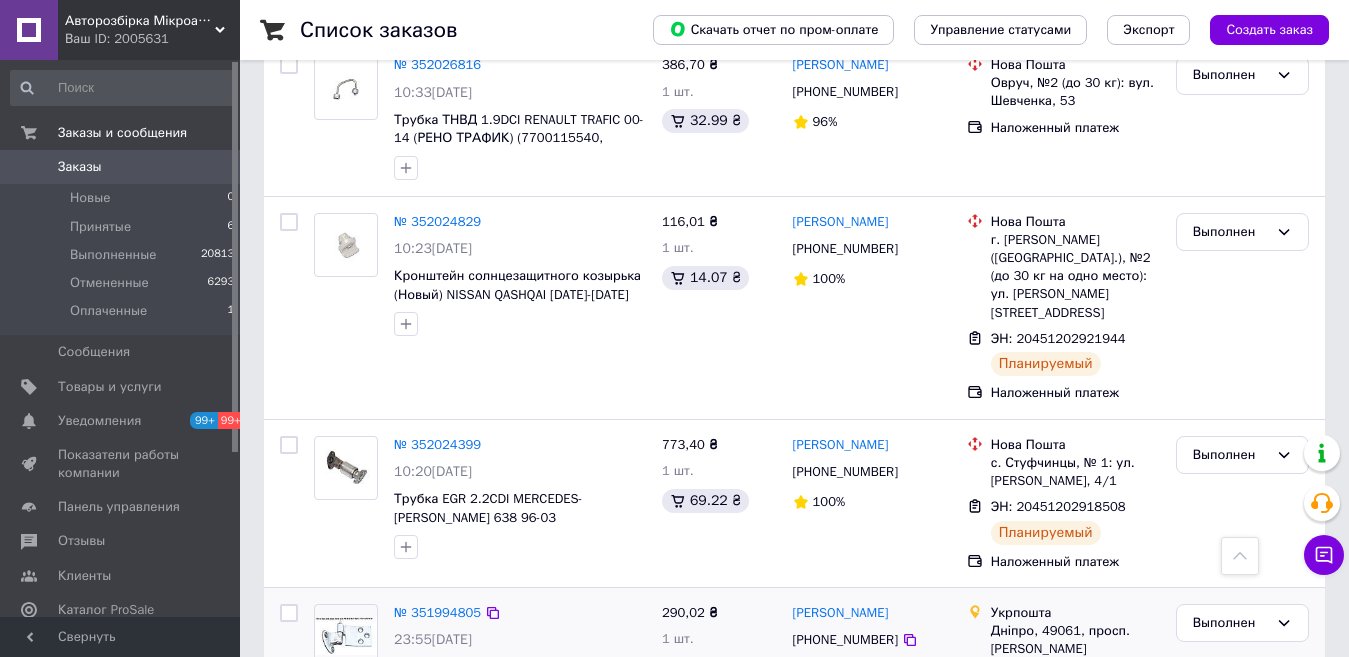 scroll, scrollTop: 3448, scrollLeft: 0, axis: vertical 